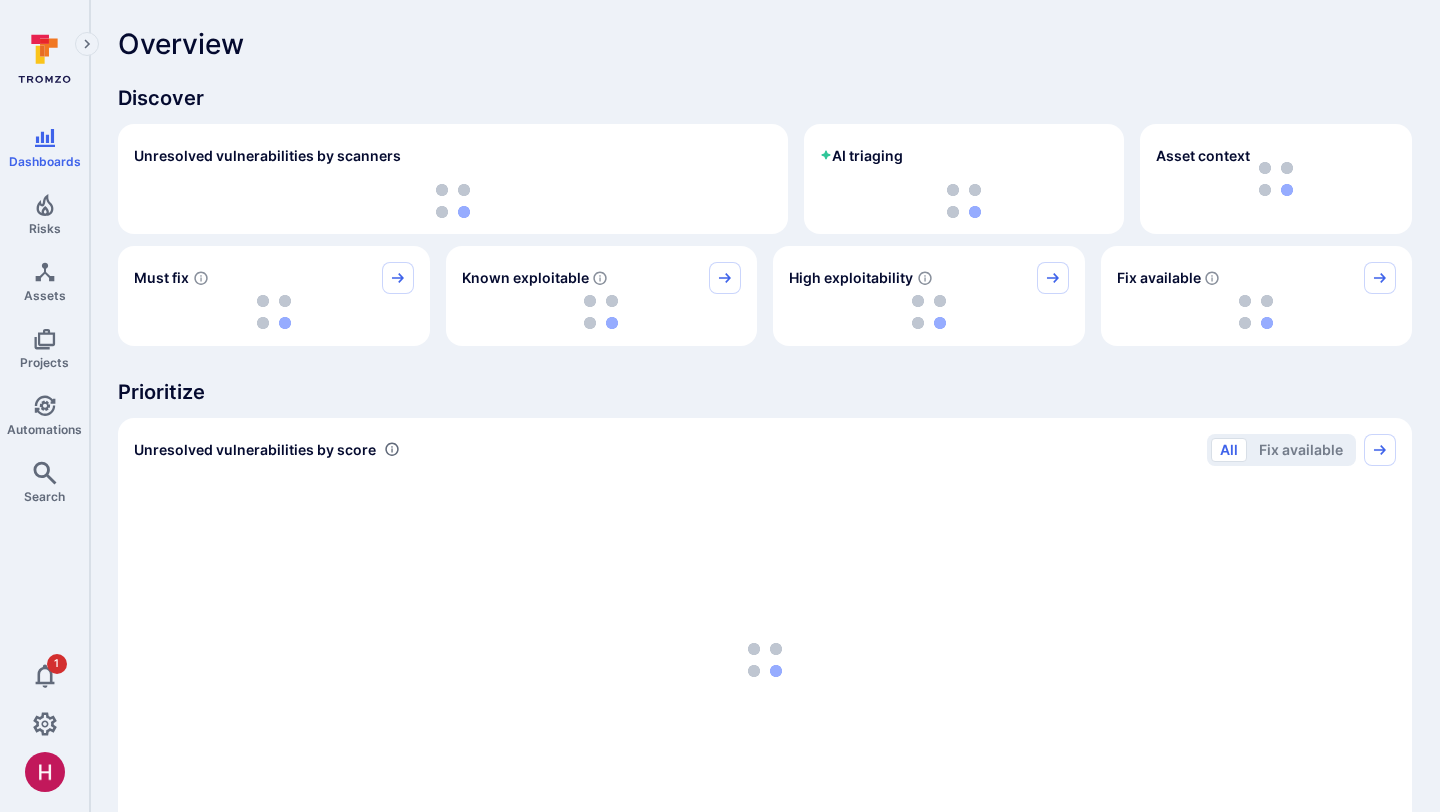 scroll, scrollTop: 0, scrollLeft: 0, axis: both 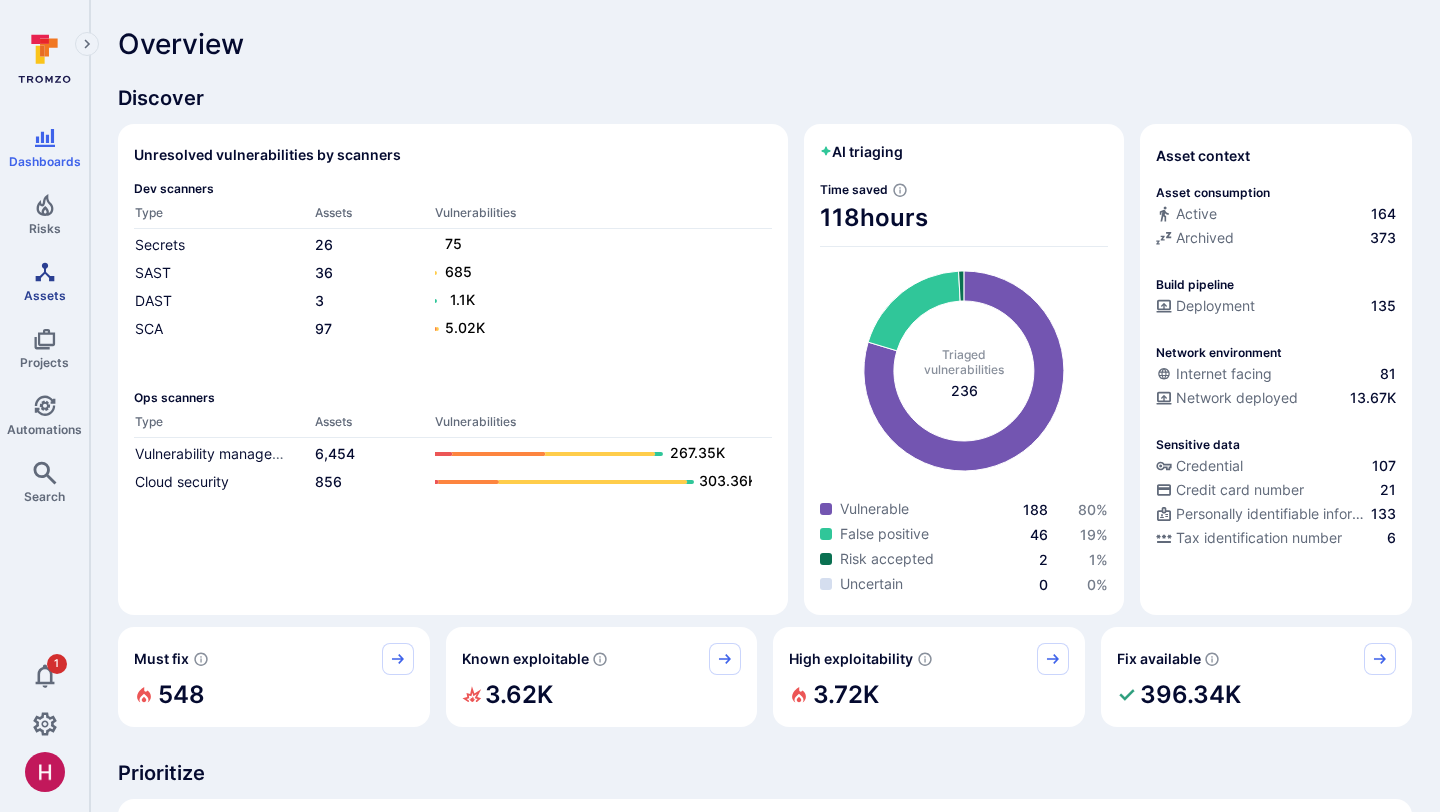 click 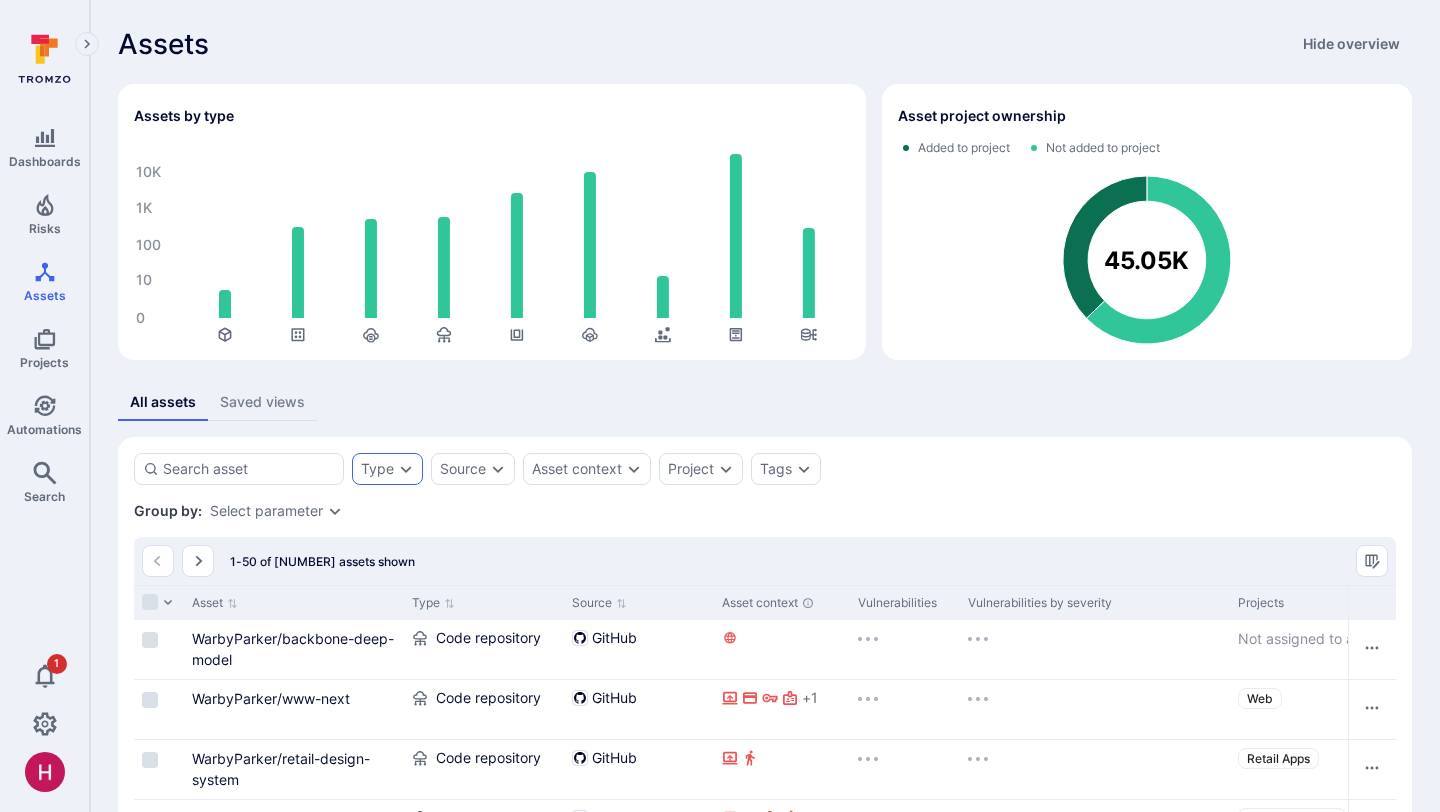 click on "Type" at bounding box center [377, 469] 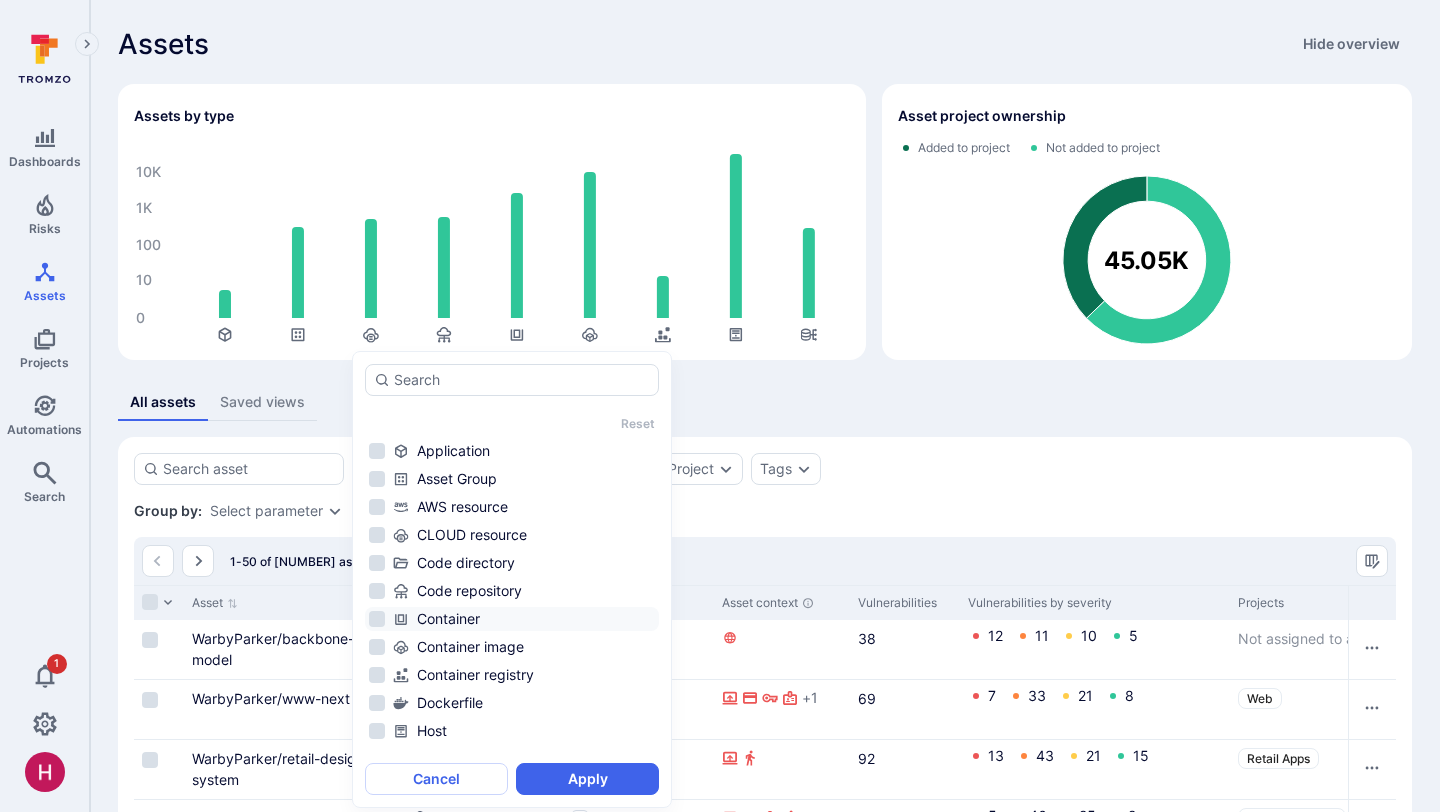click on "Container" at bounding box center [524, 619] 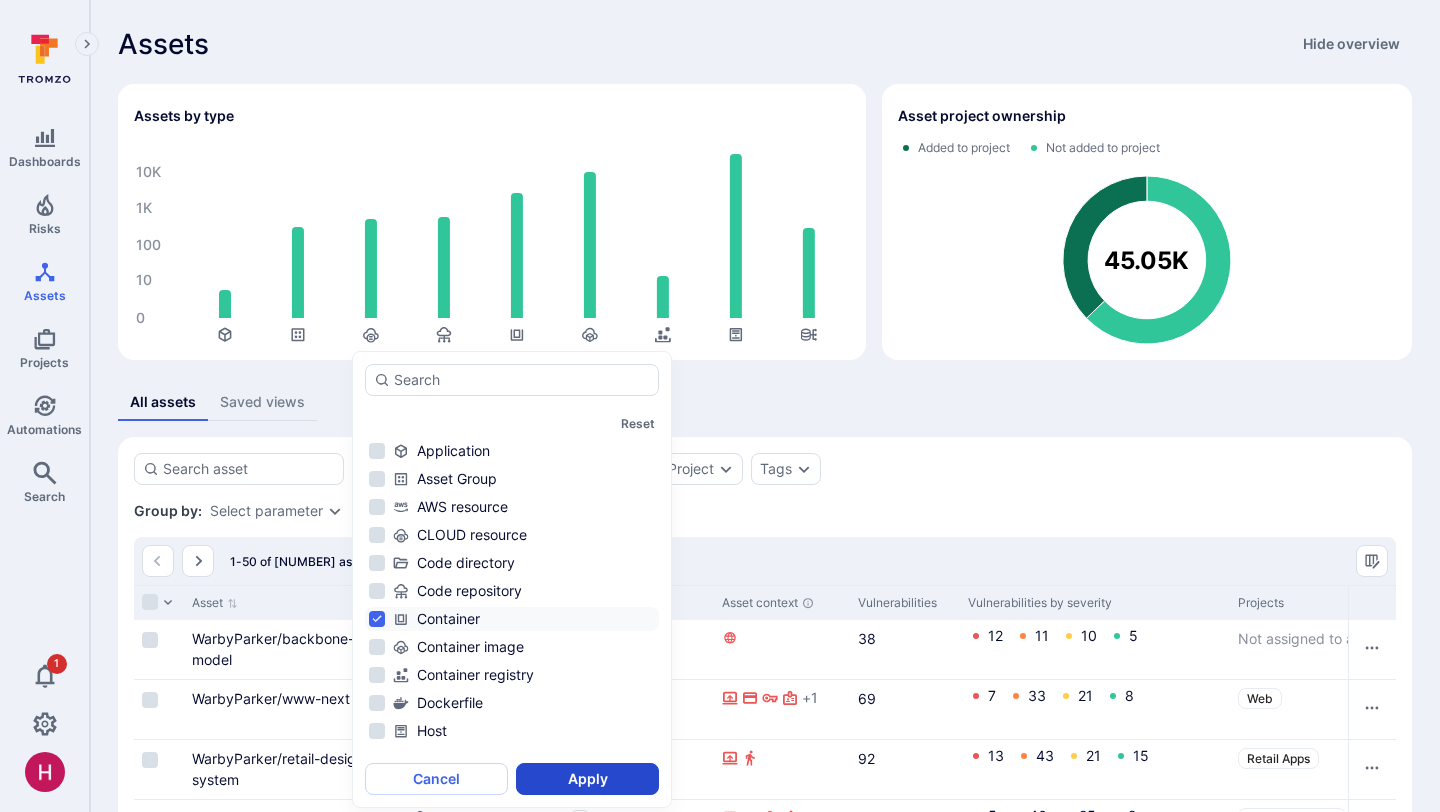 click on "Apply" at bounding box center [587, 779] 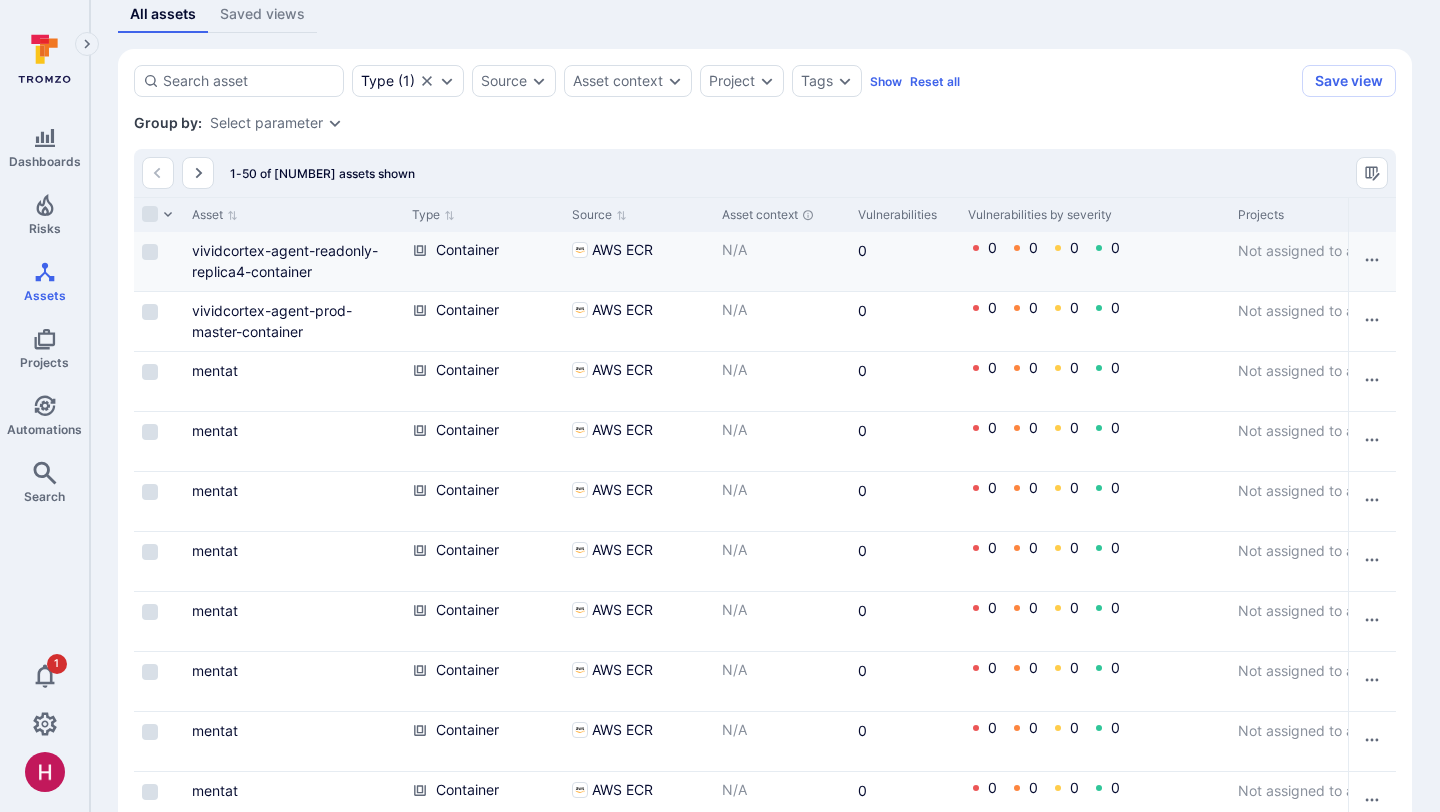 scroll, scrollTop: 381, scrollLeft: 0, axis: vertical 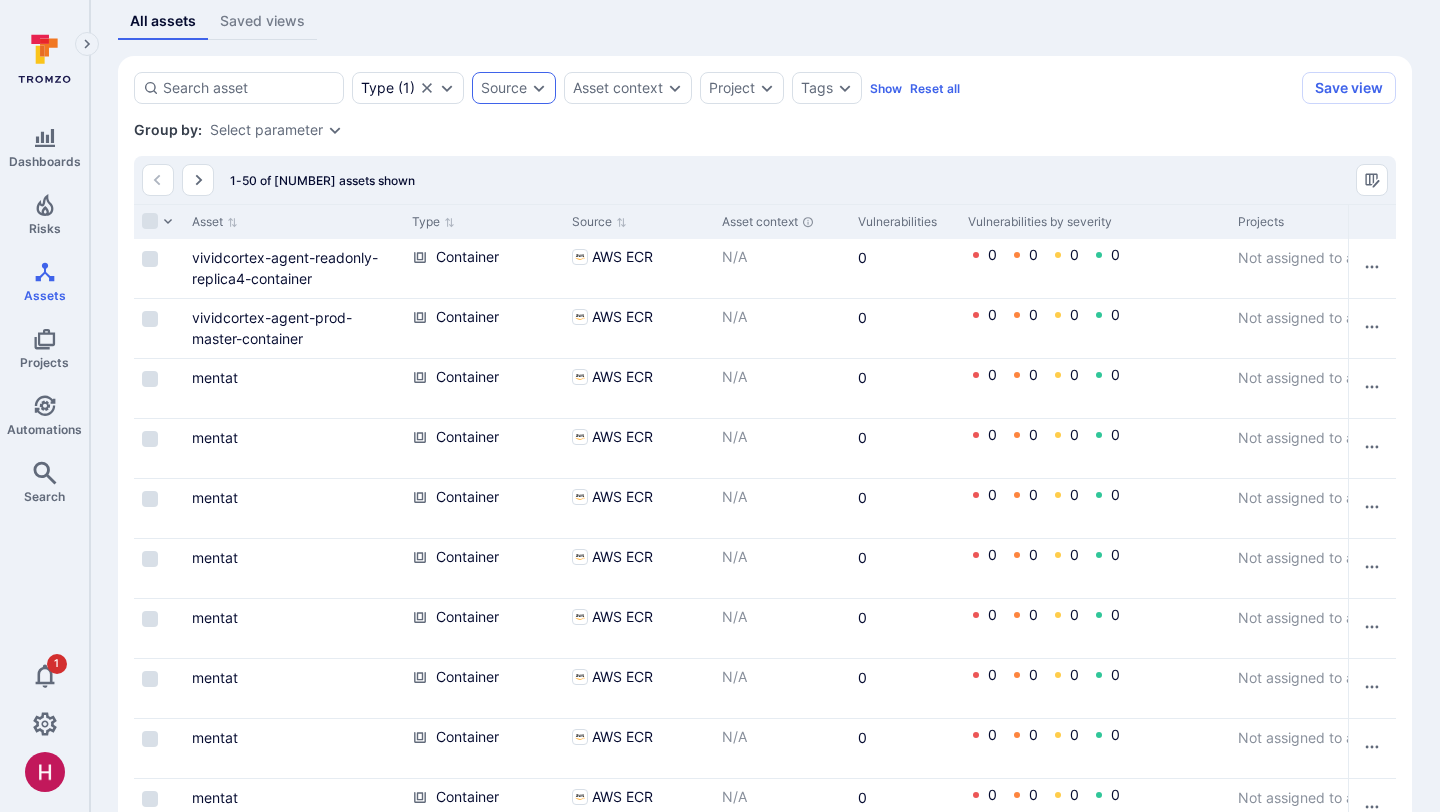 click on "Source" at bounding box center (504, 88) 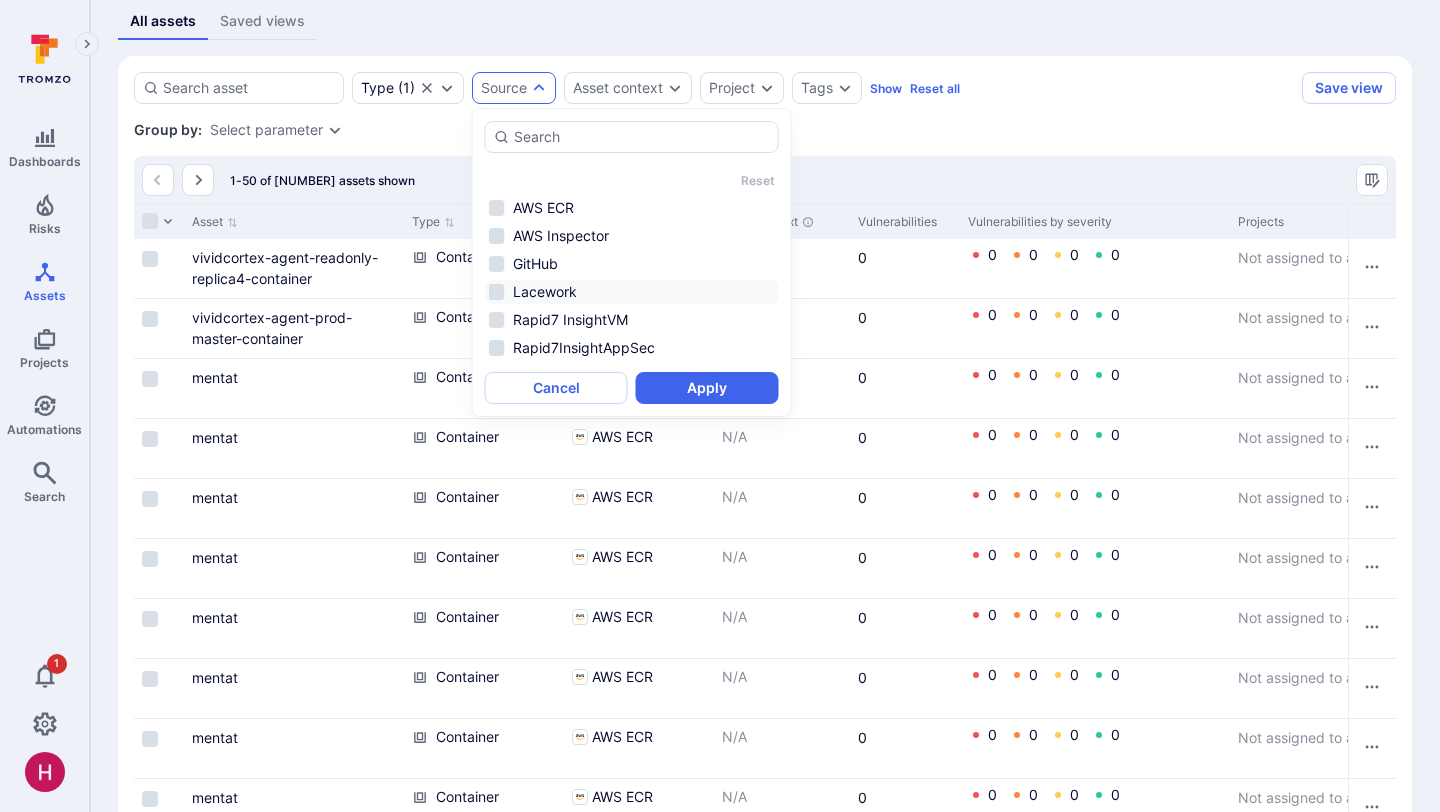 click on "Lacework" at bounding box center (632, 292) 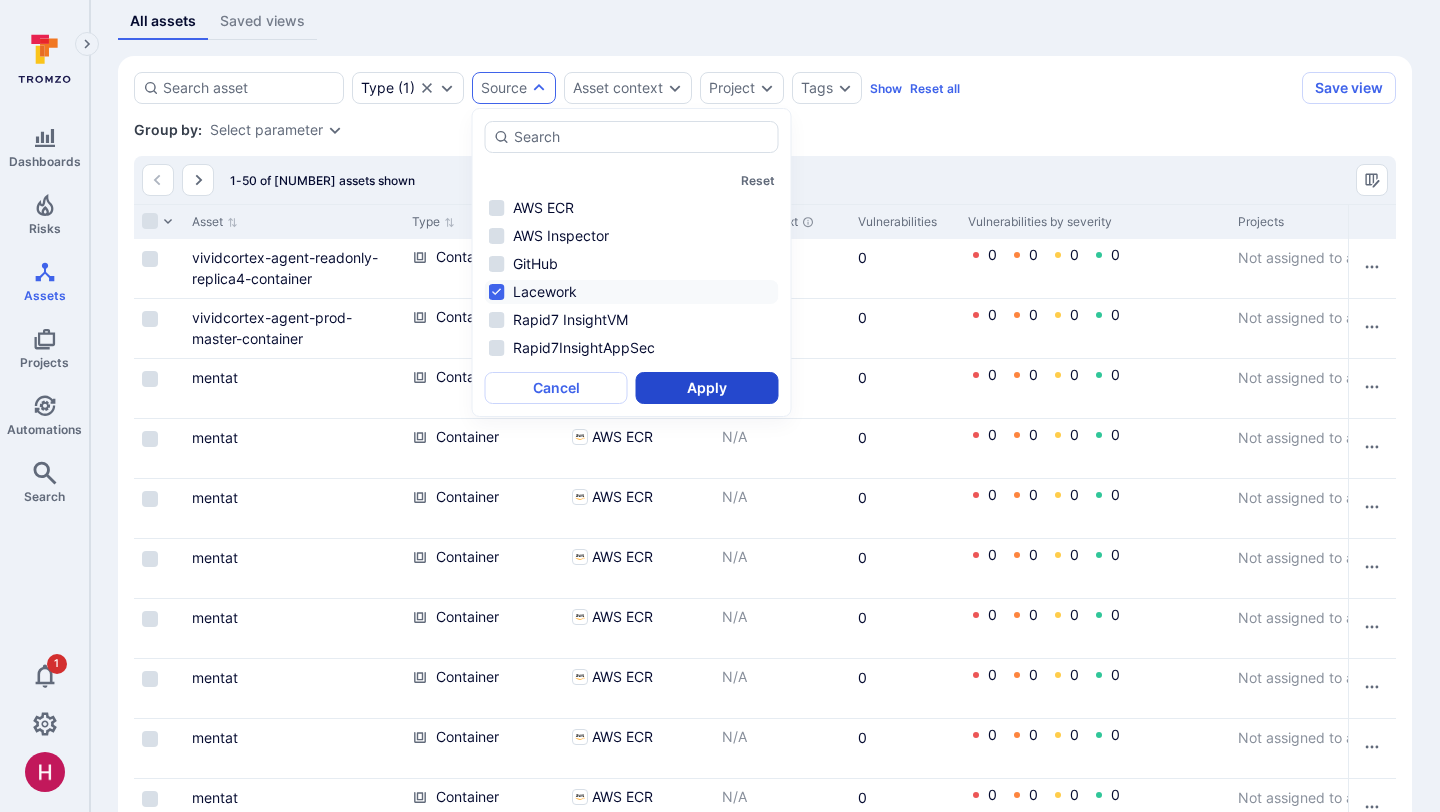 click on "Apply" at bounding box center (707, 388) 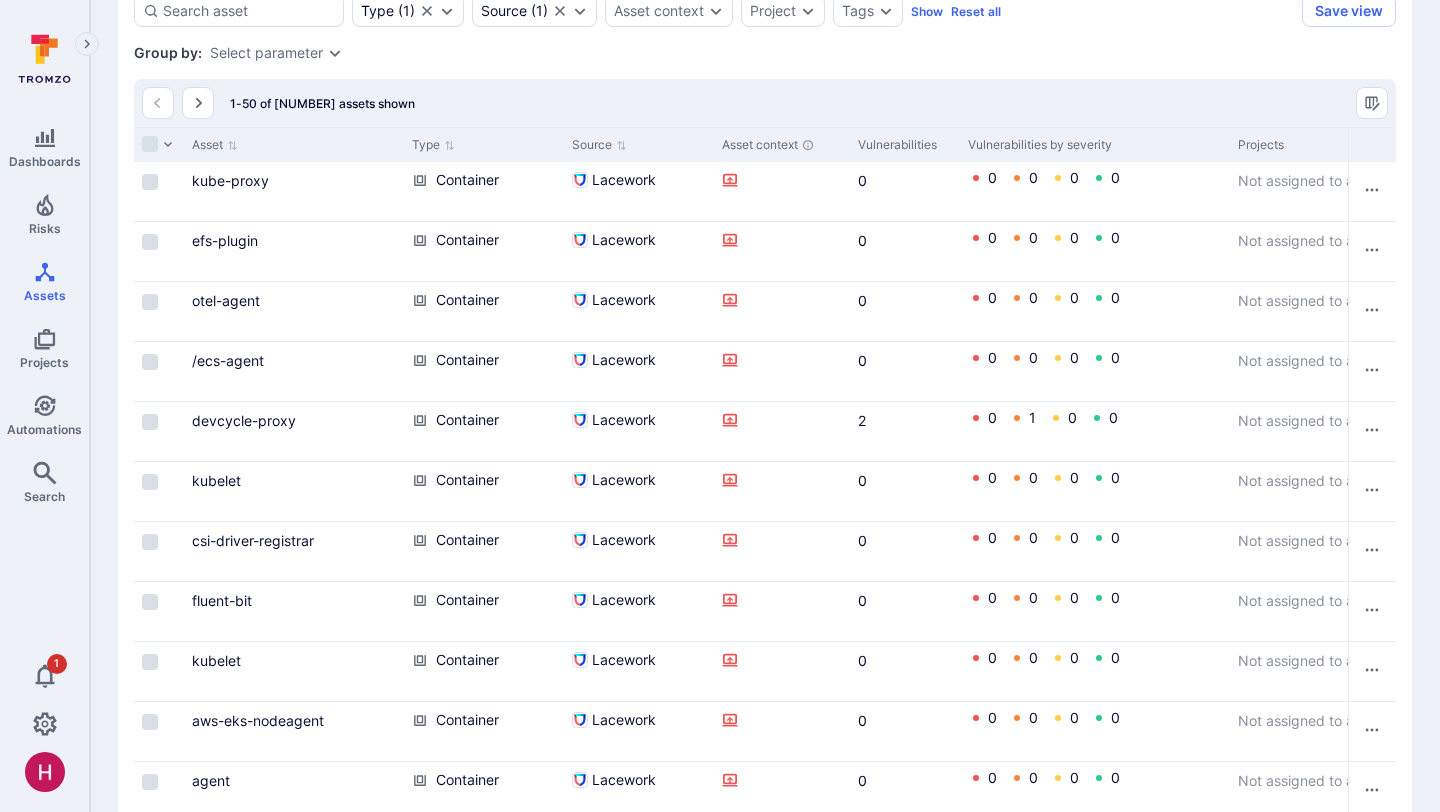 scroll, scrollTop: 457, scrollLeft: 0, axis: vertical 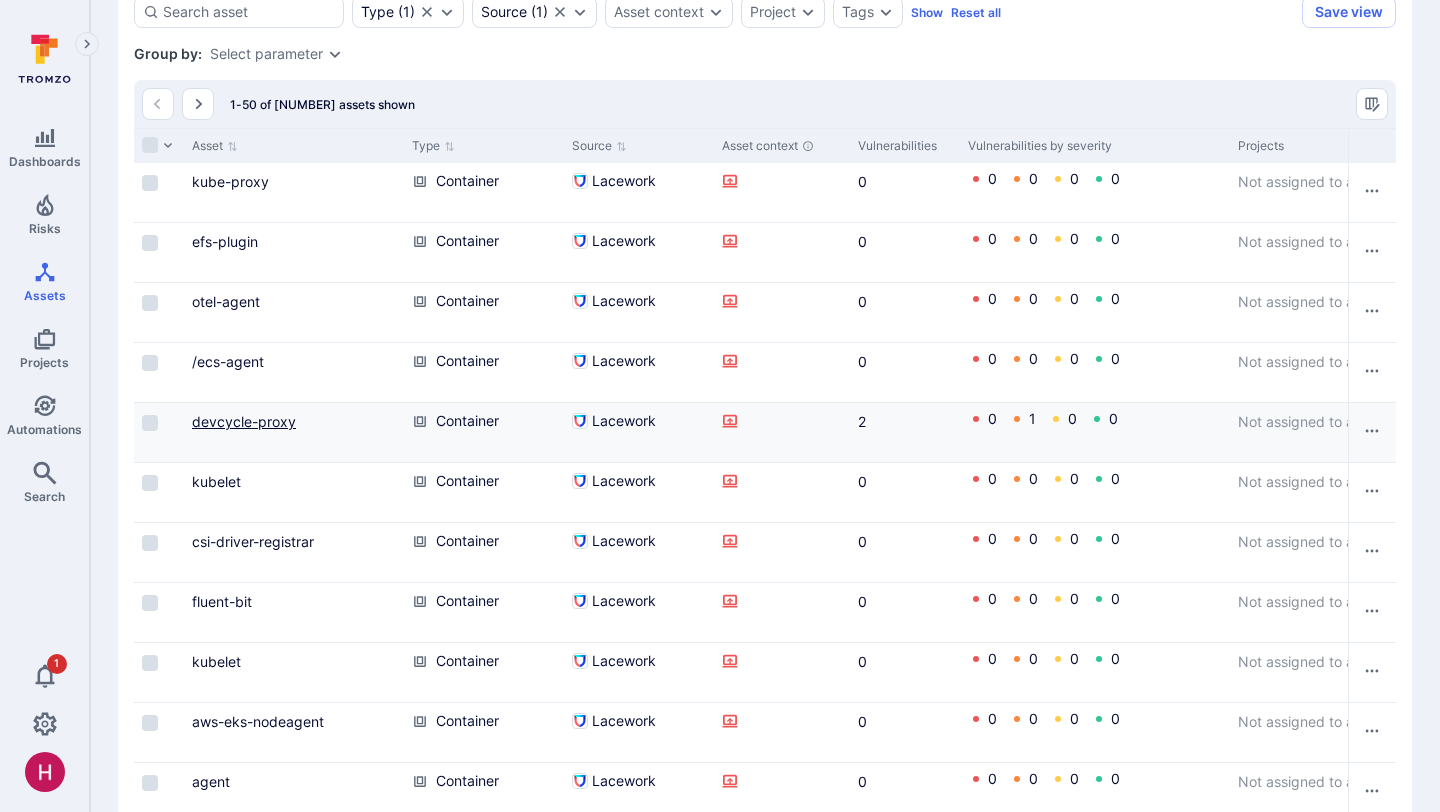 click on "devcycle-proxy" at bounding box center (244, 421) 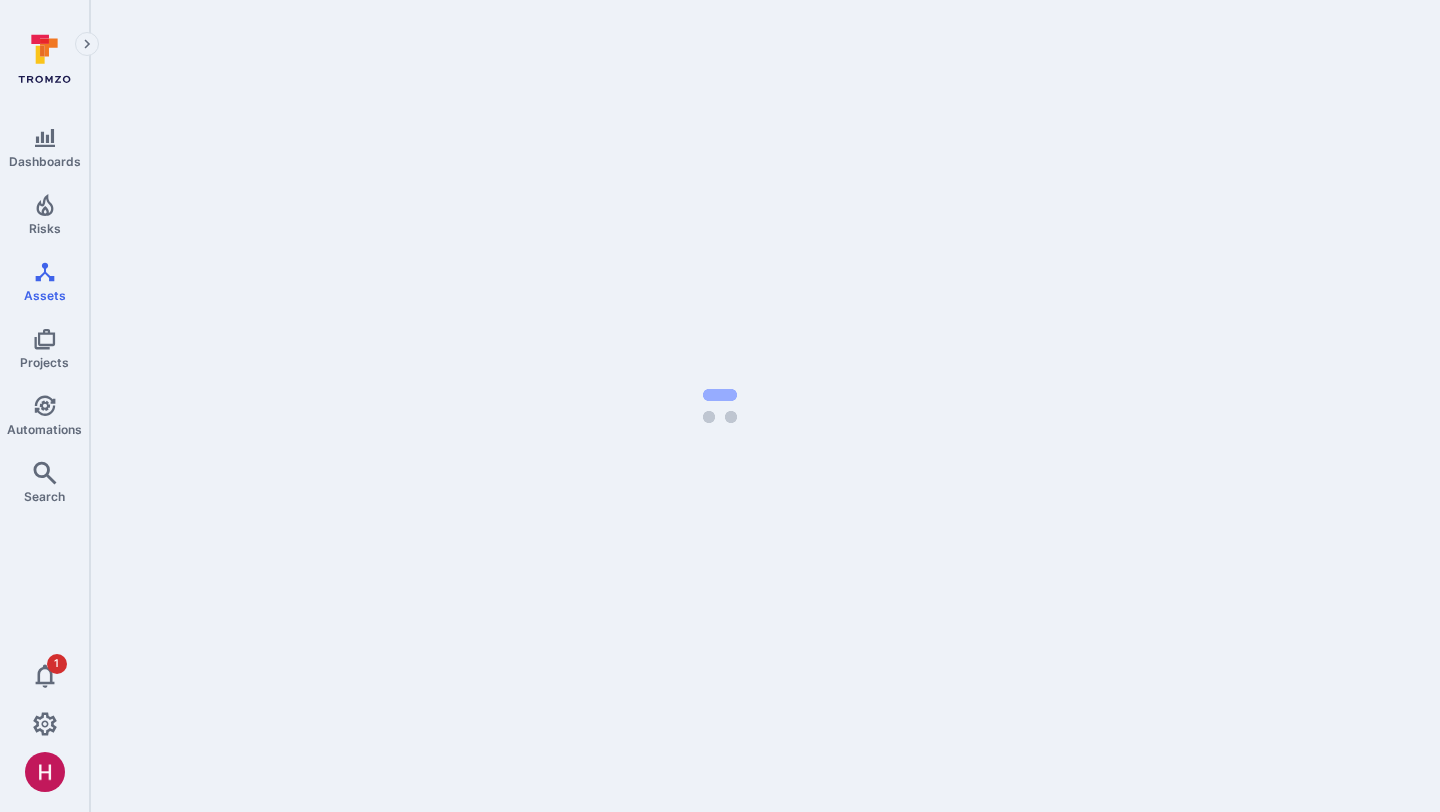 scroll, scrollTop: 0, scrollLeft: 0, axis: both 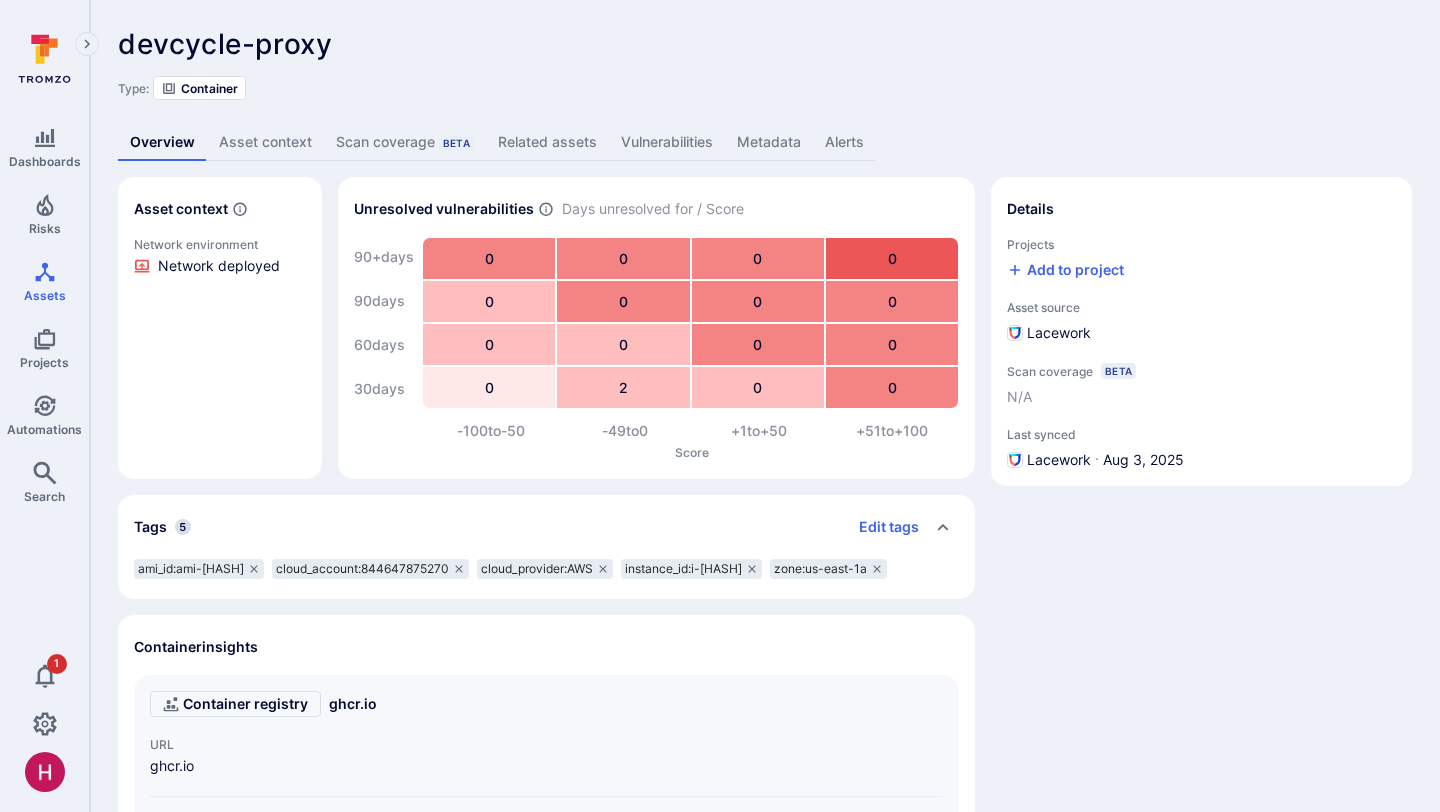 click on "Related assets" at bounding box center (547, 142) 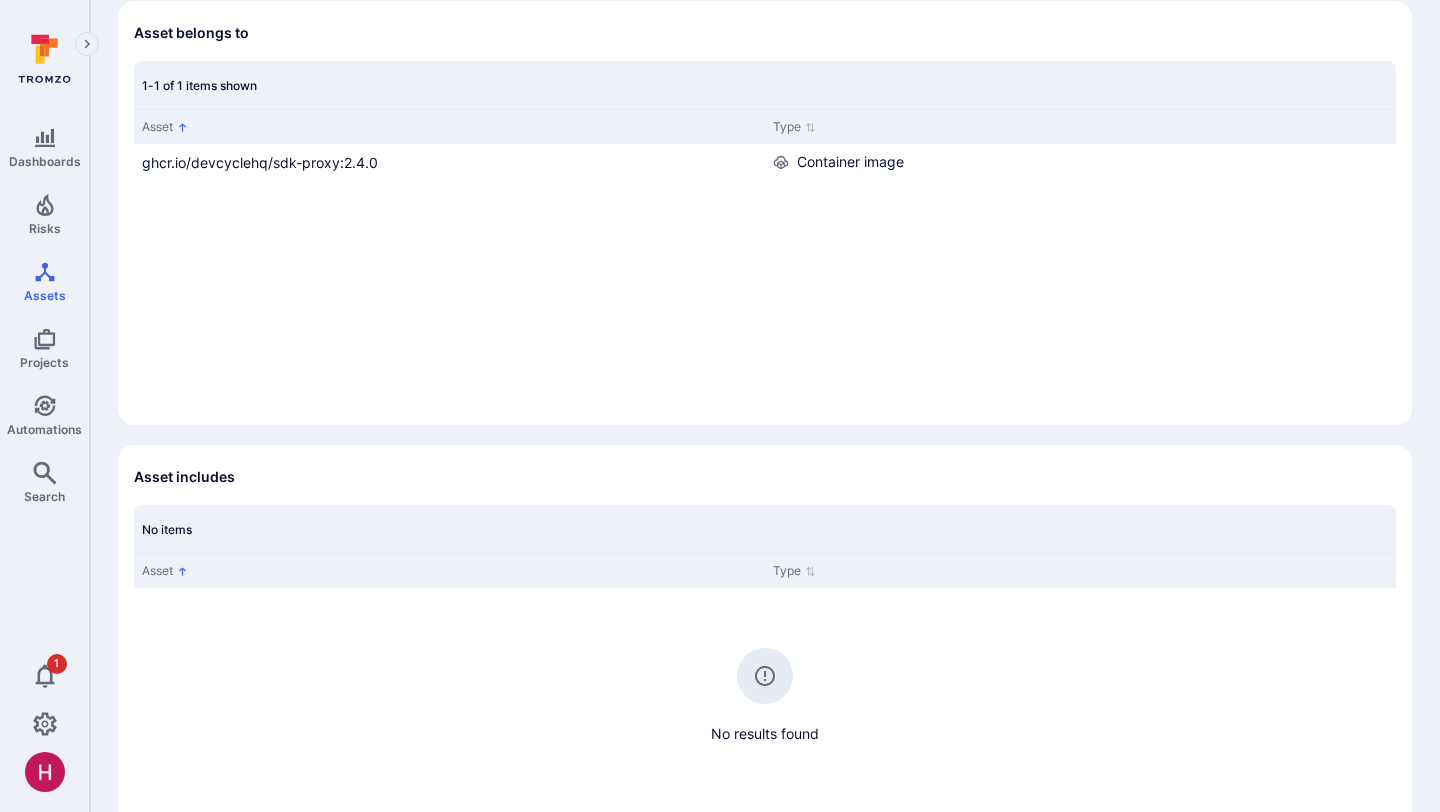 scroll, scrollTop: 0, scrollLeft: 0, axis: both 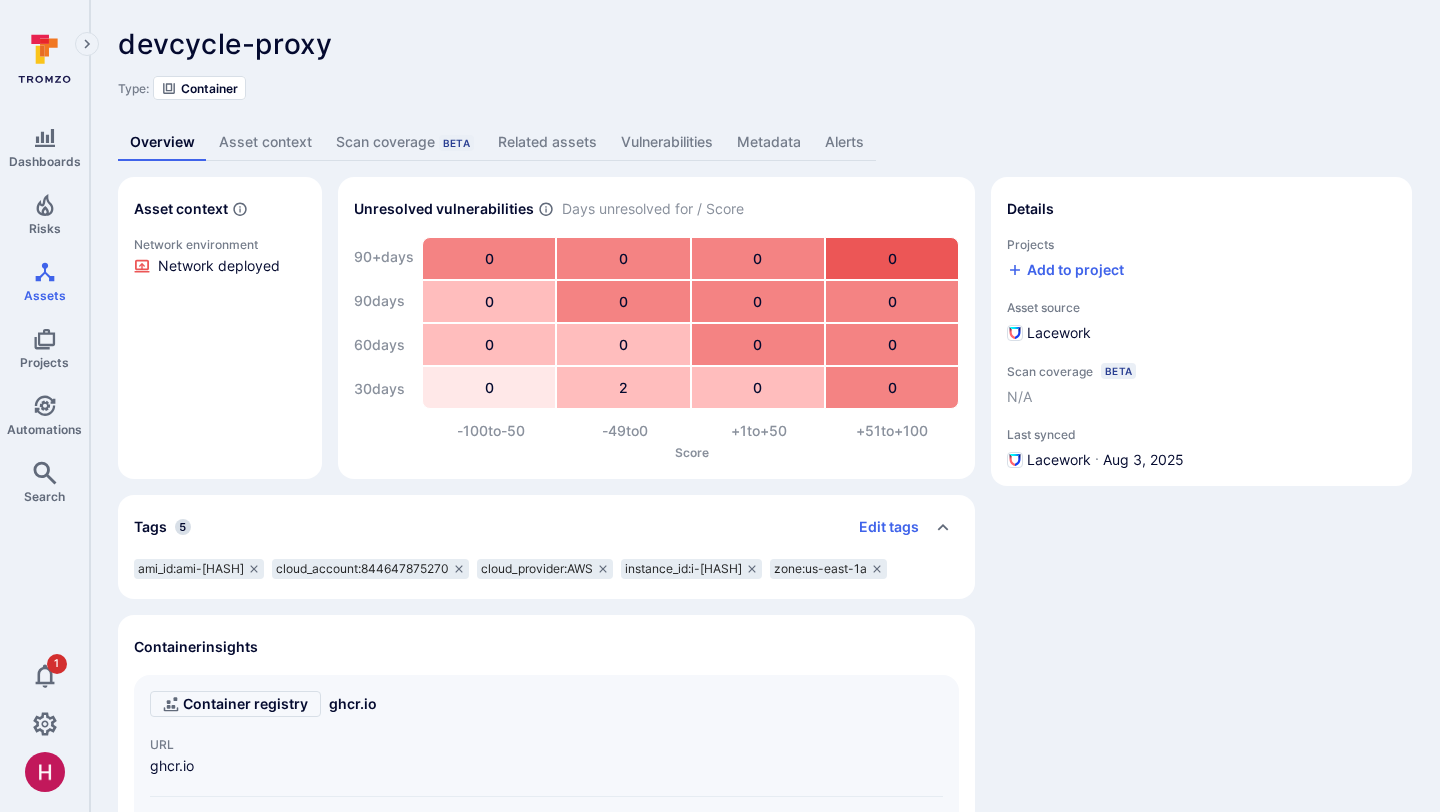 click on "Related assets" at bounding box center [547, 142] 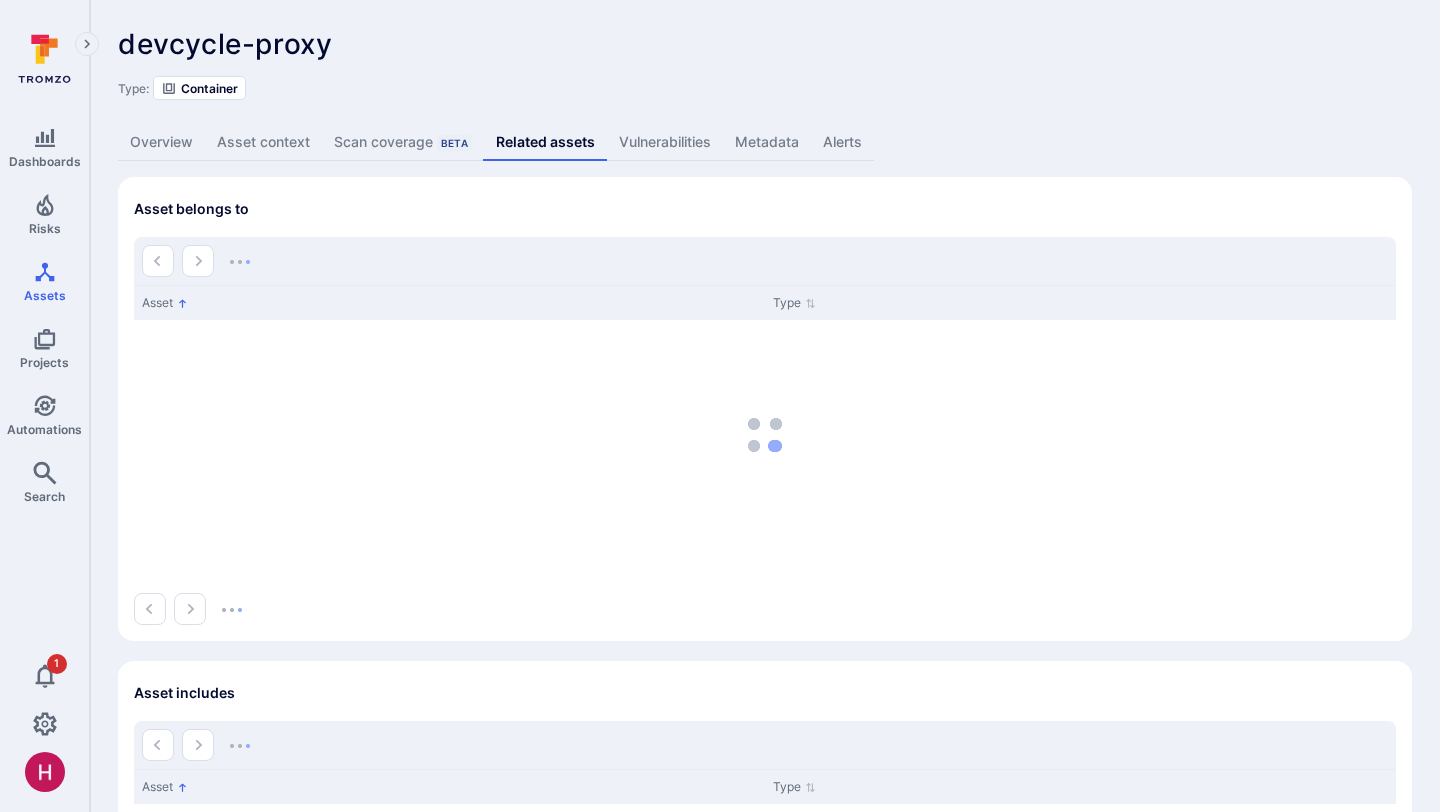 click on "Related assets" at bounding box center [545, 142] 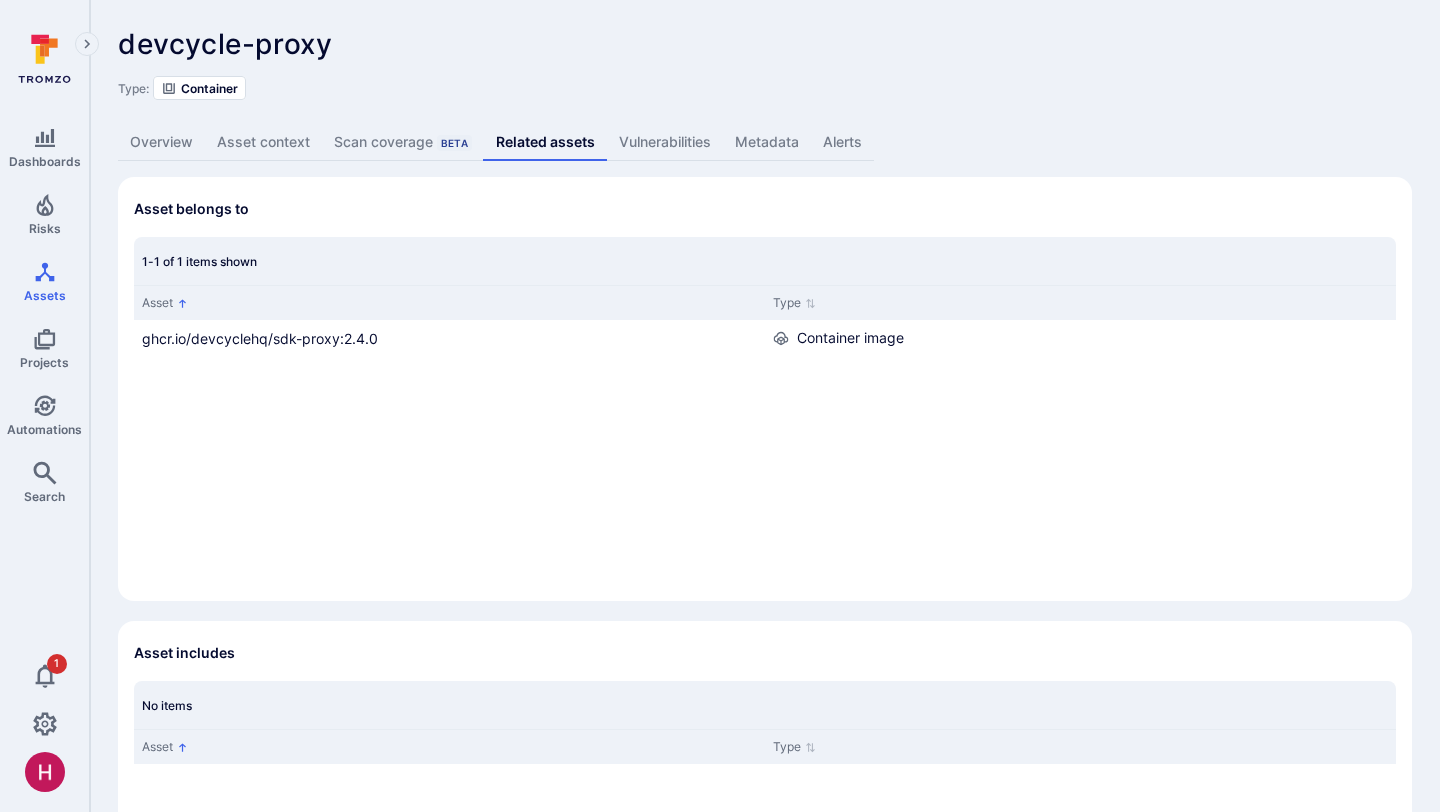 click on "ghcr.io/devcyclehq/sdk-proxy:2.4.0" at bounding box center (260, 338) 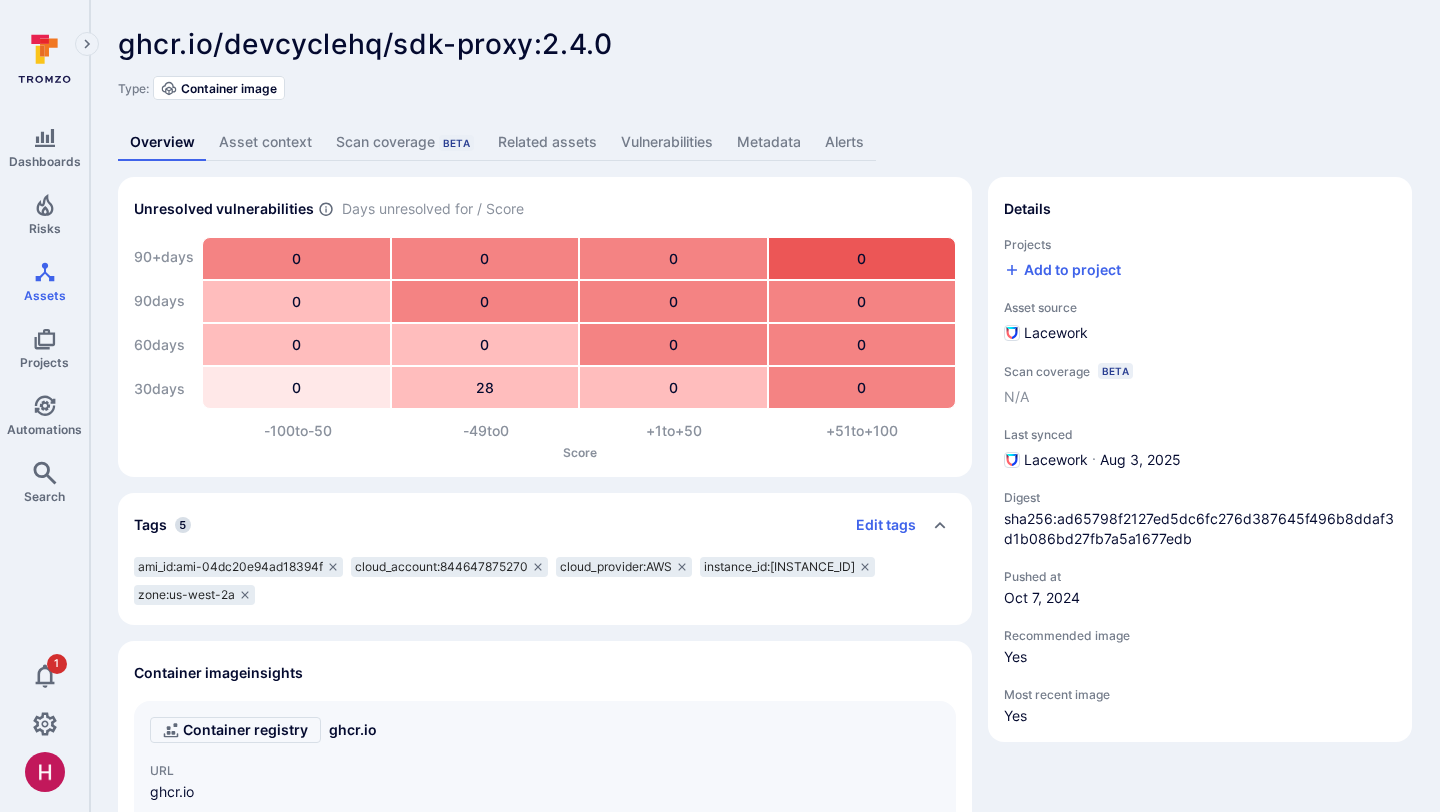 click on "Related assets" at bounding box center (547, 142) 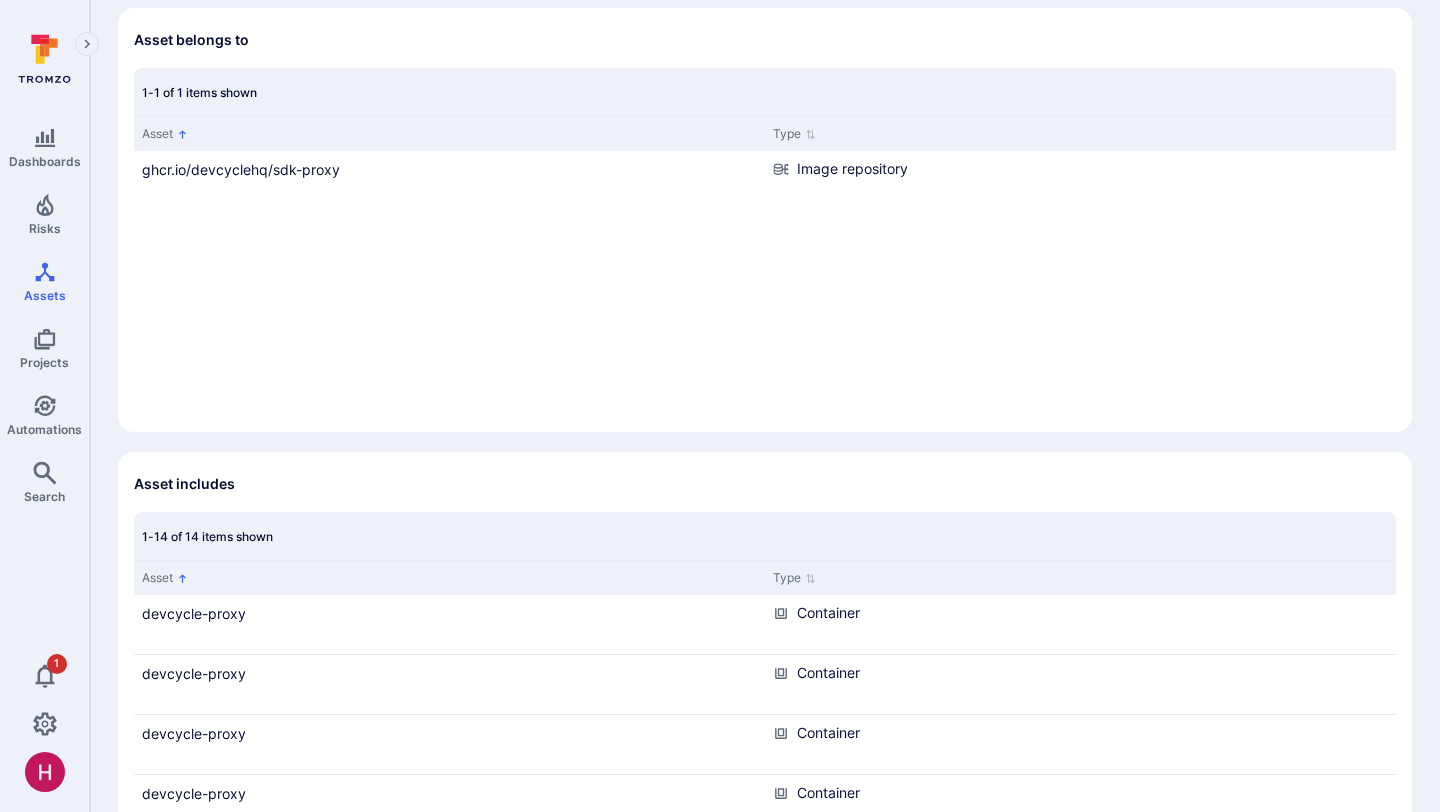 scroll, scrollTop: 223, scrollLeft: 0, axis: vertical 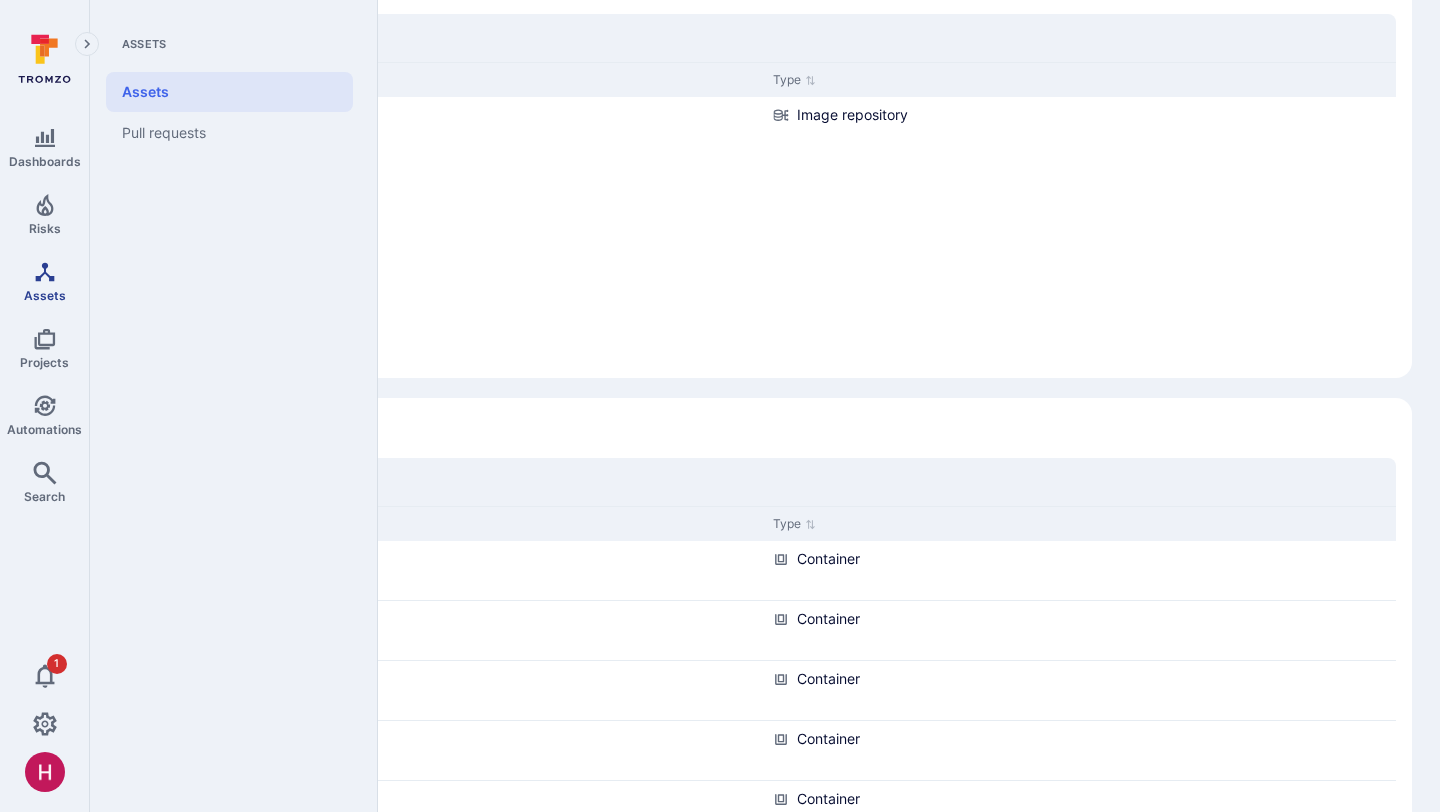 click 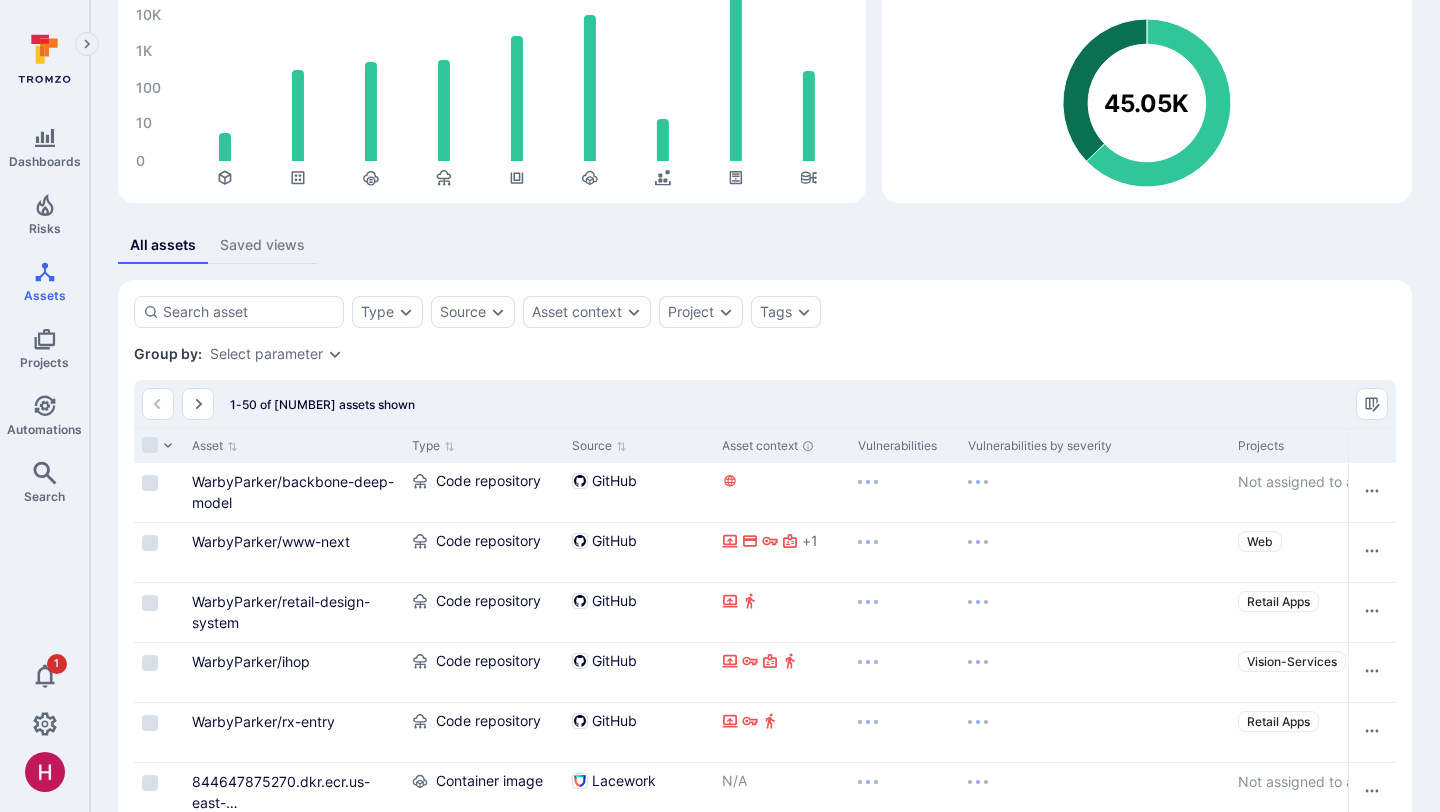 scroll, scrollTop: 223, scrollLeft: 0, axis: vertical 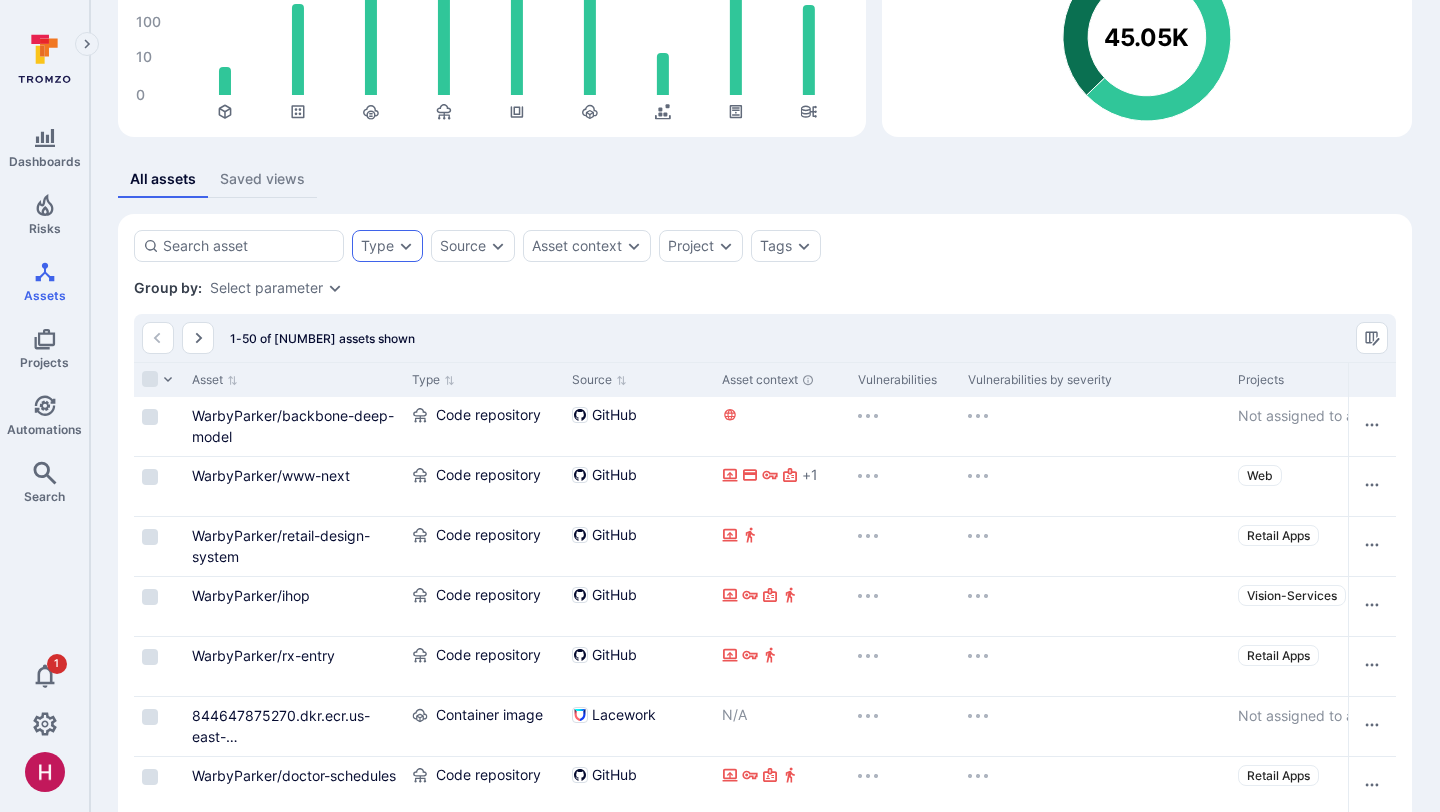 click 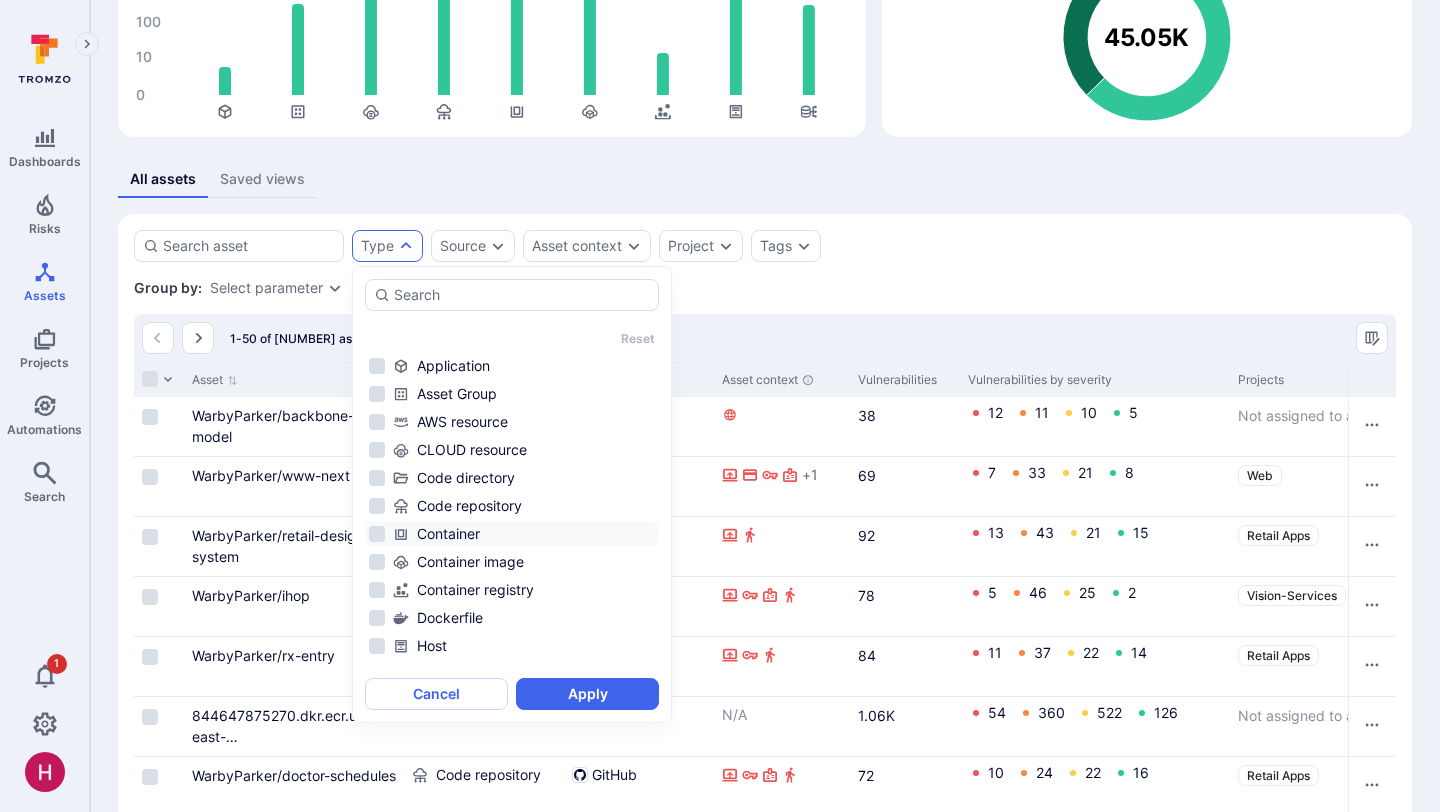 click on "Container" at bounding box center [524, 534] 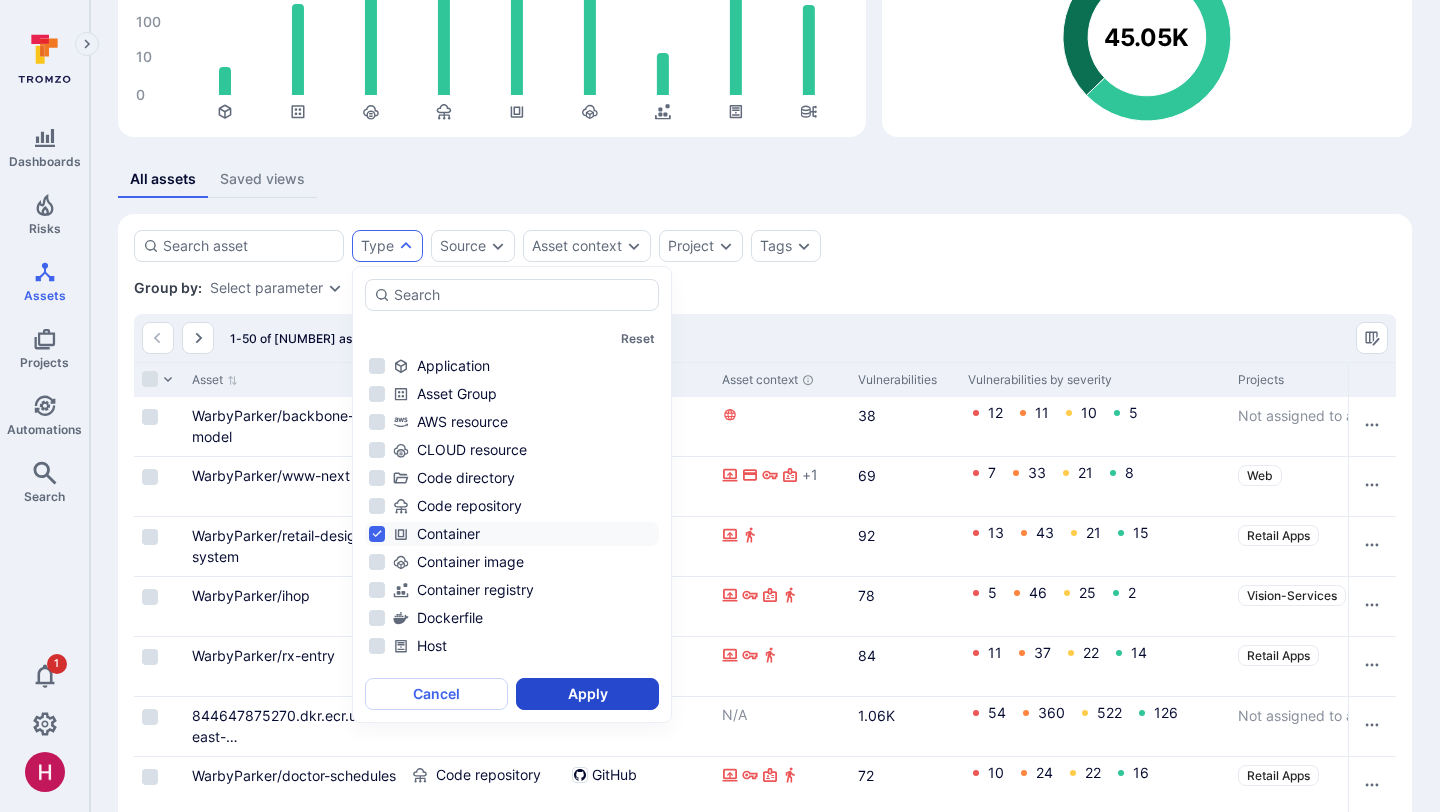 click on "Apply" at bounding box center (587, 694) 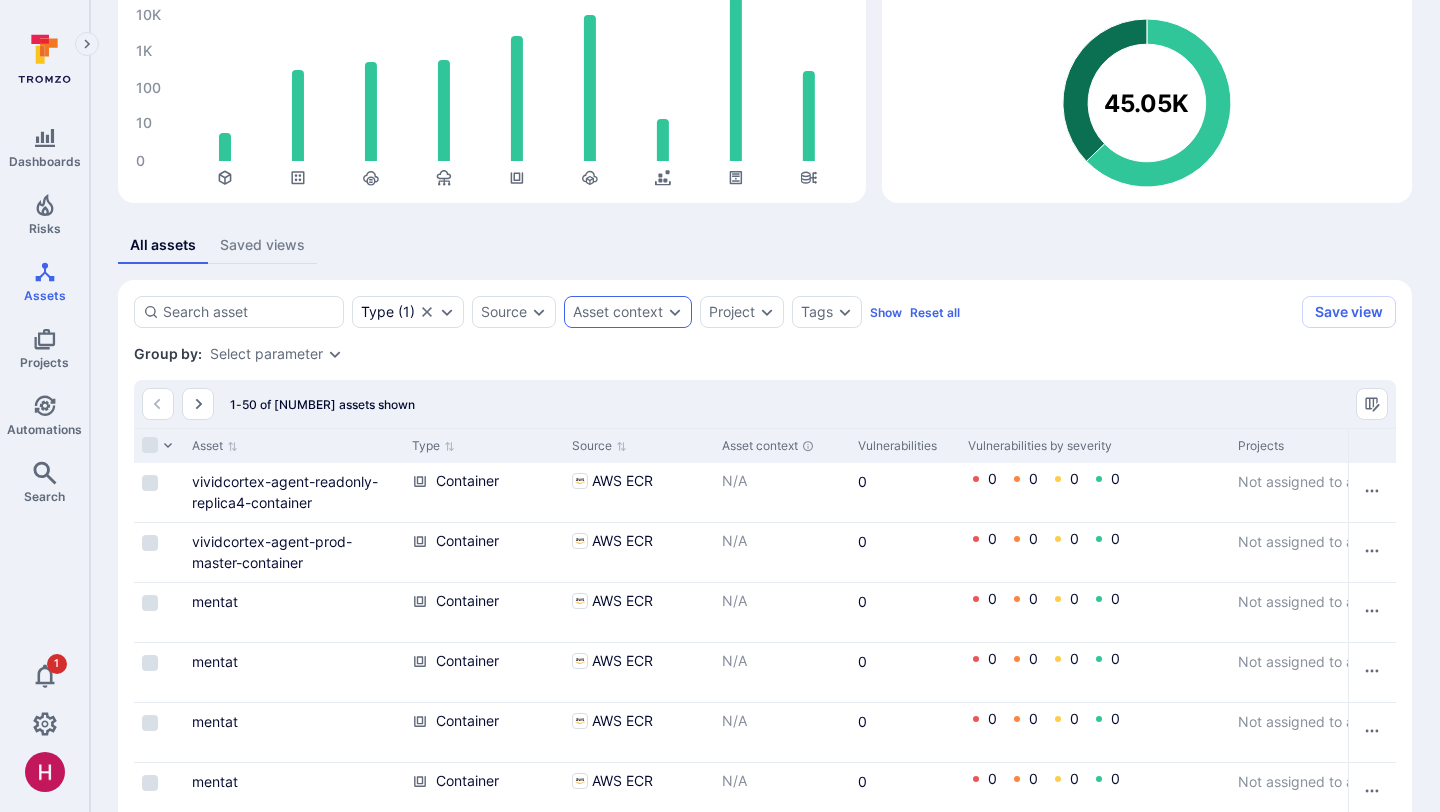 click on "Asset context" at bounding box center (618, 312) 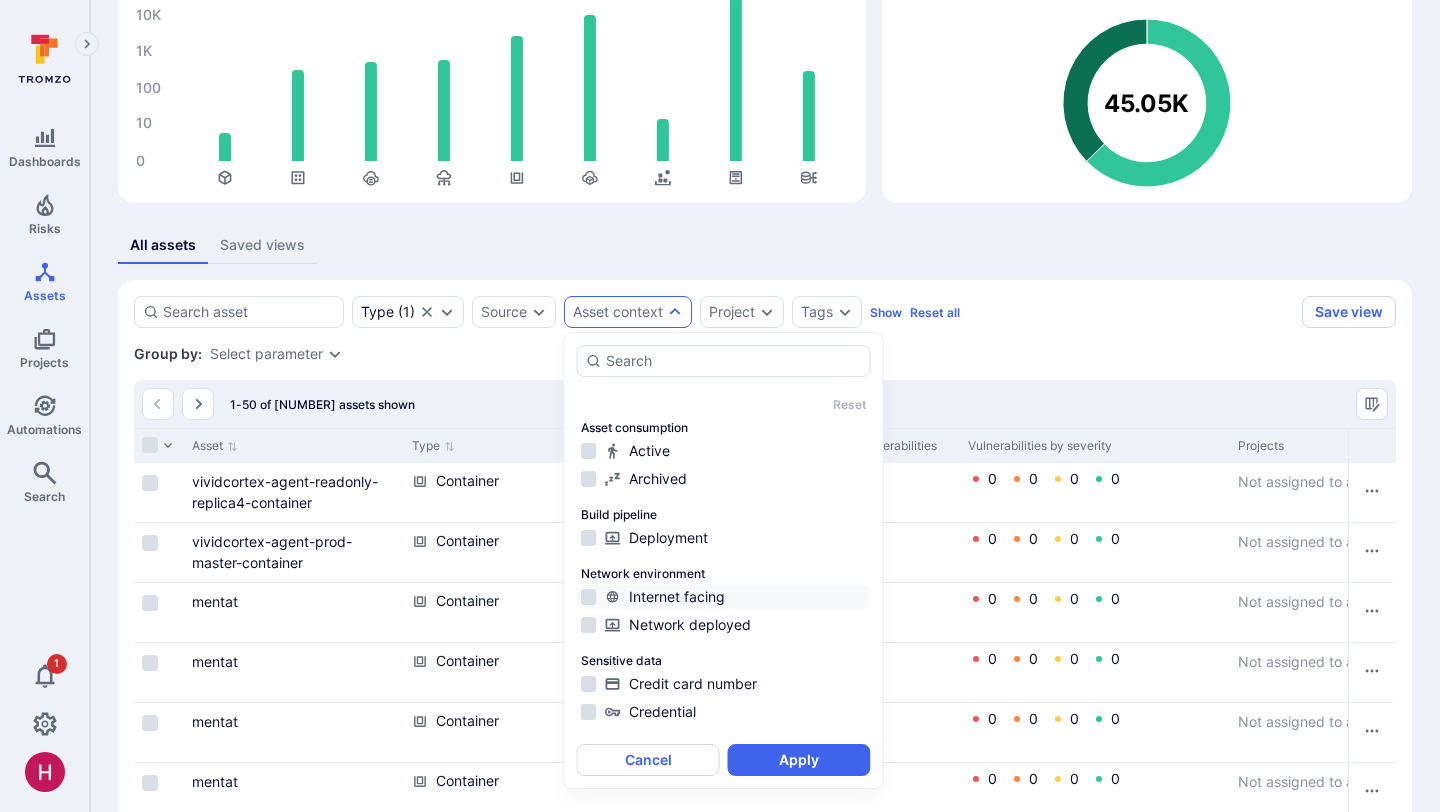 click on "Internet facing" at bounding box center [736, 597] 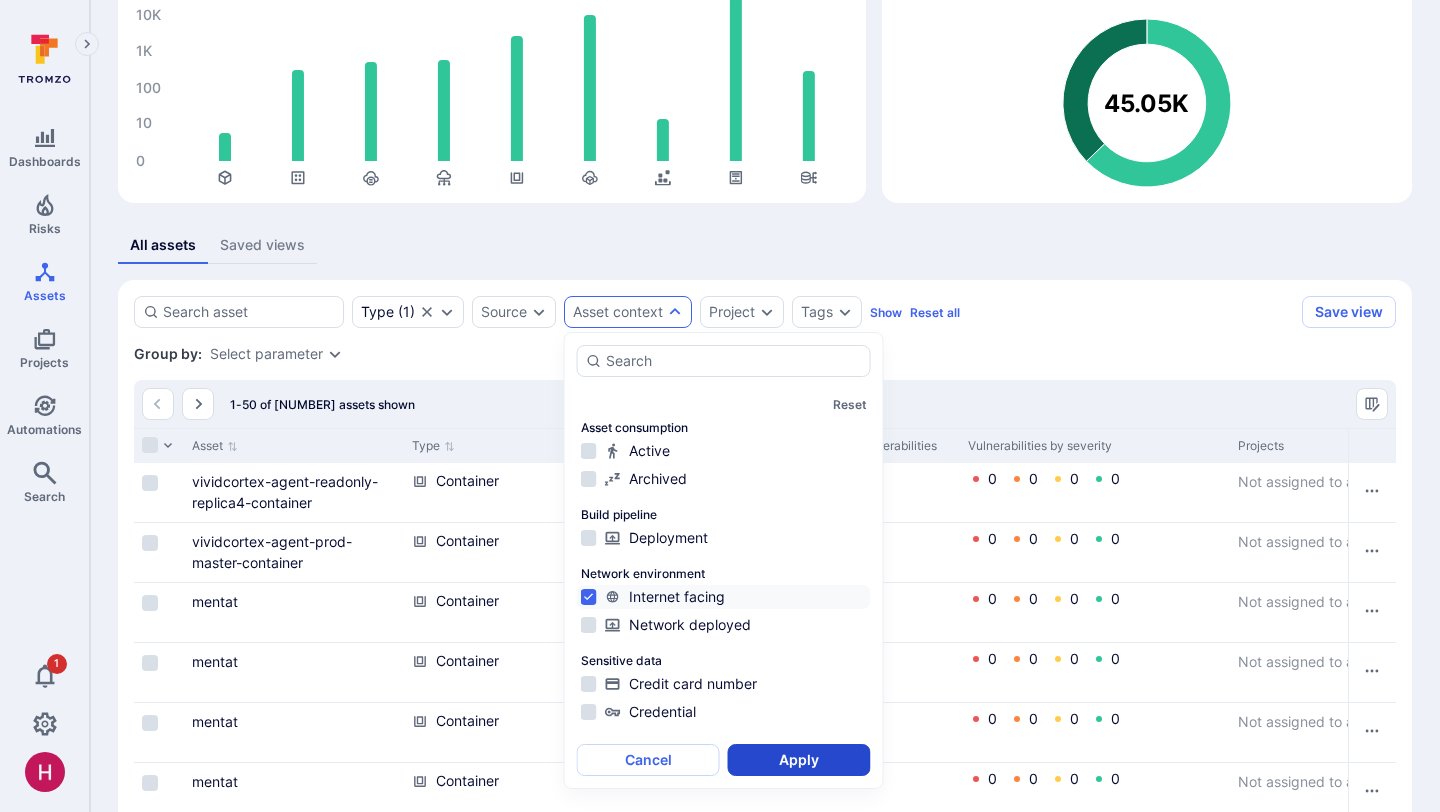 click on "Apply" at bounding box center (799, 760) 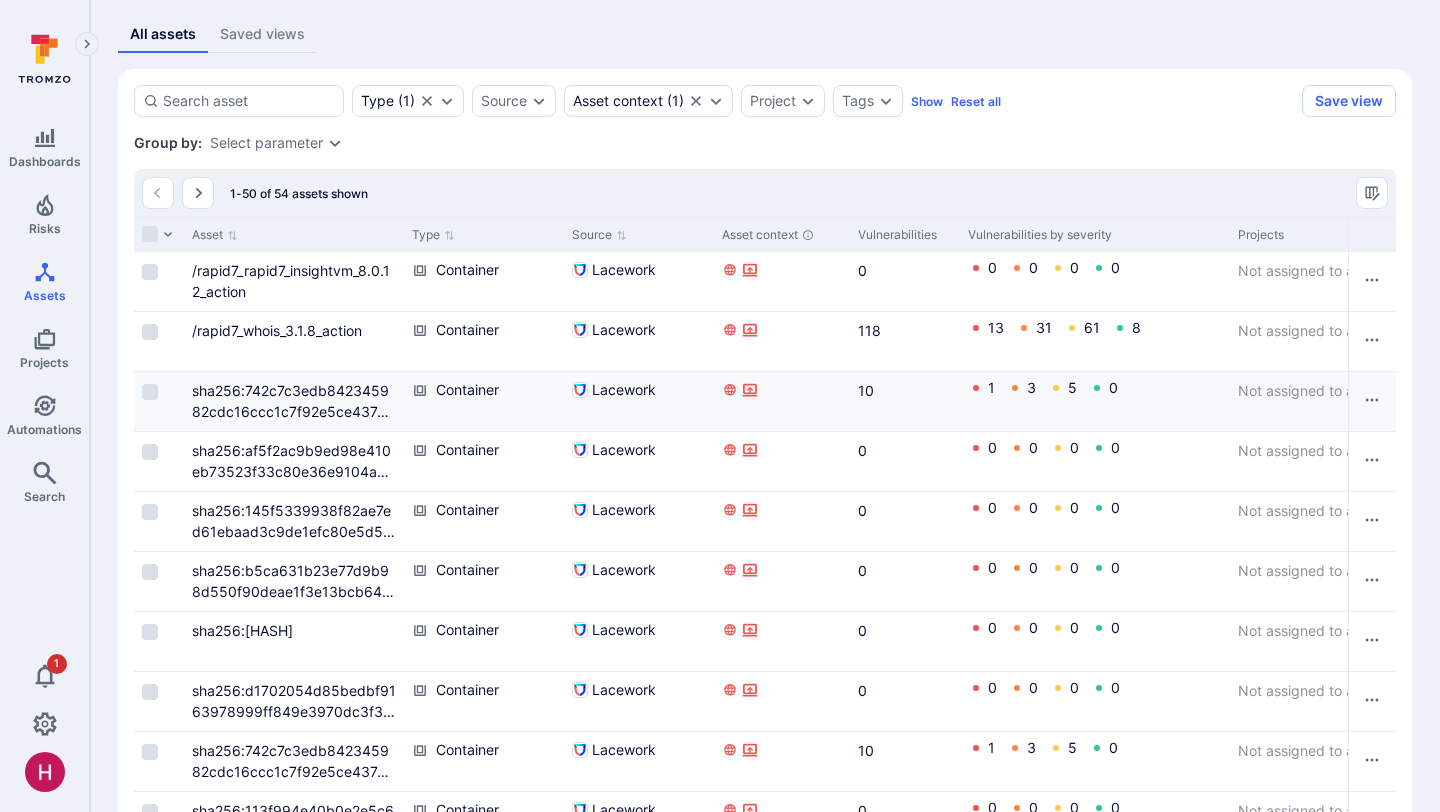 scroll, scrollTop: 377, scrollLeft: 0, axis: vertical 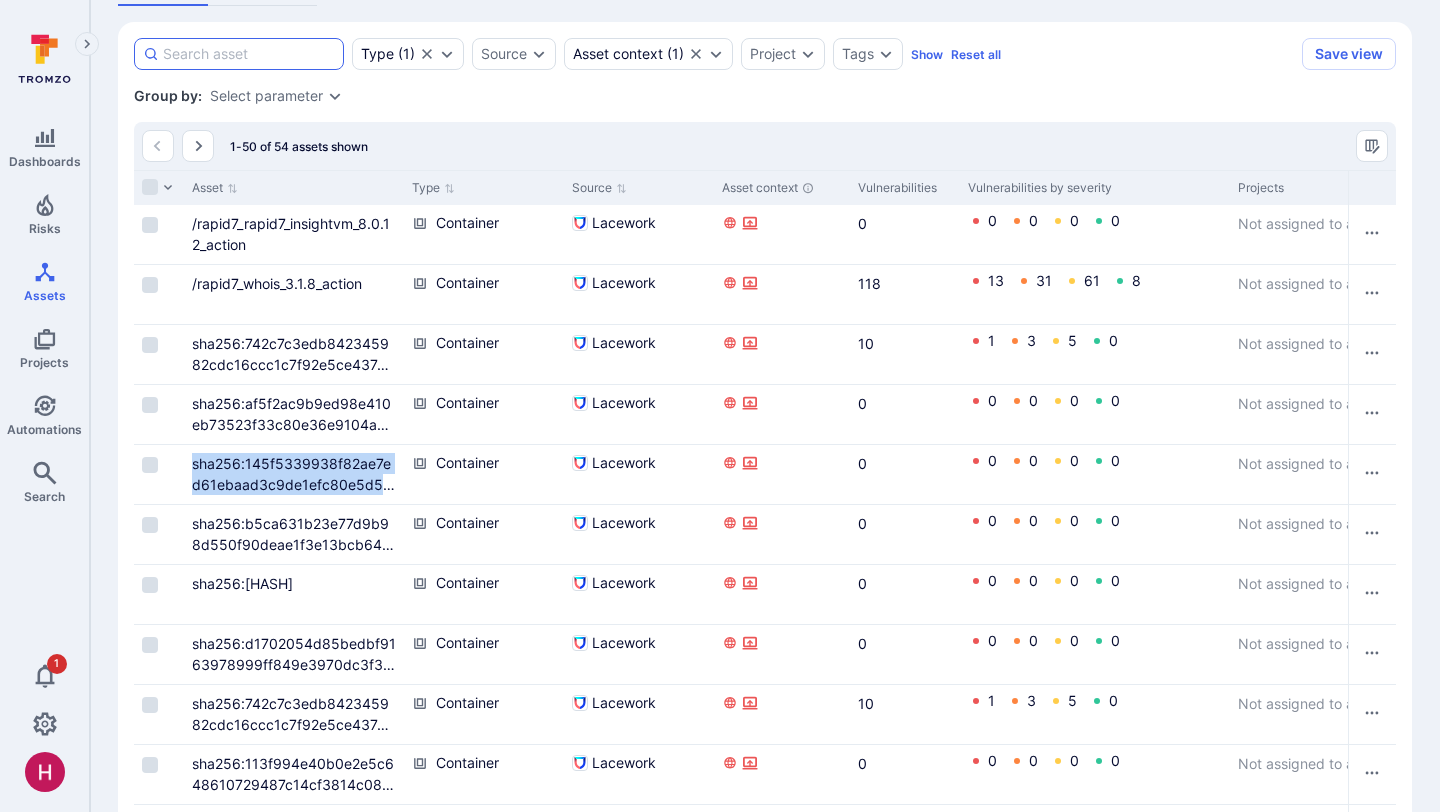 click at bounding box center (249, 54) 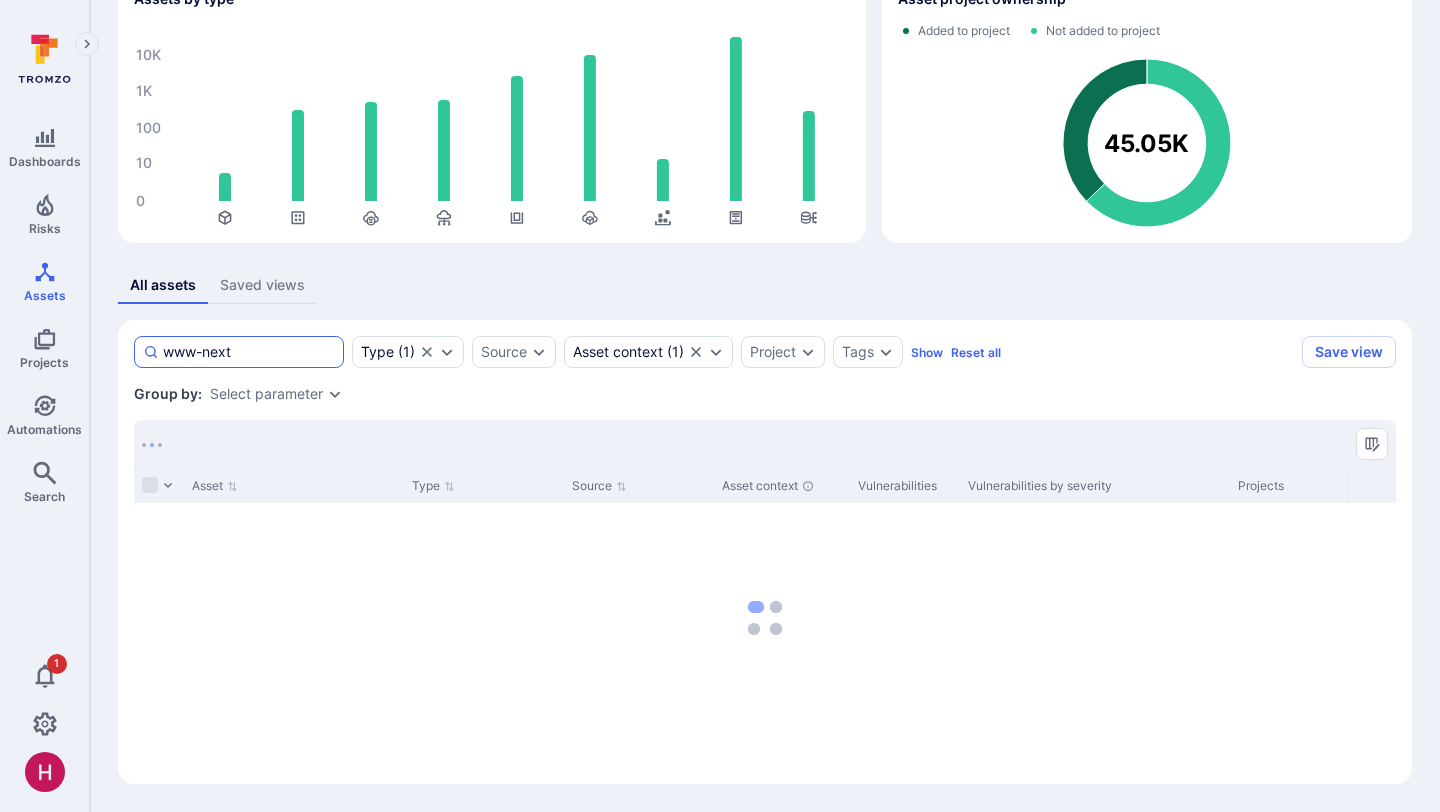 scroll, scrollTop: 117, scrollLeft: 0, axis: vertical 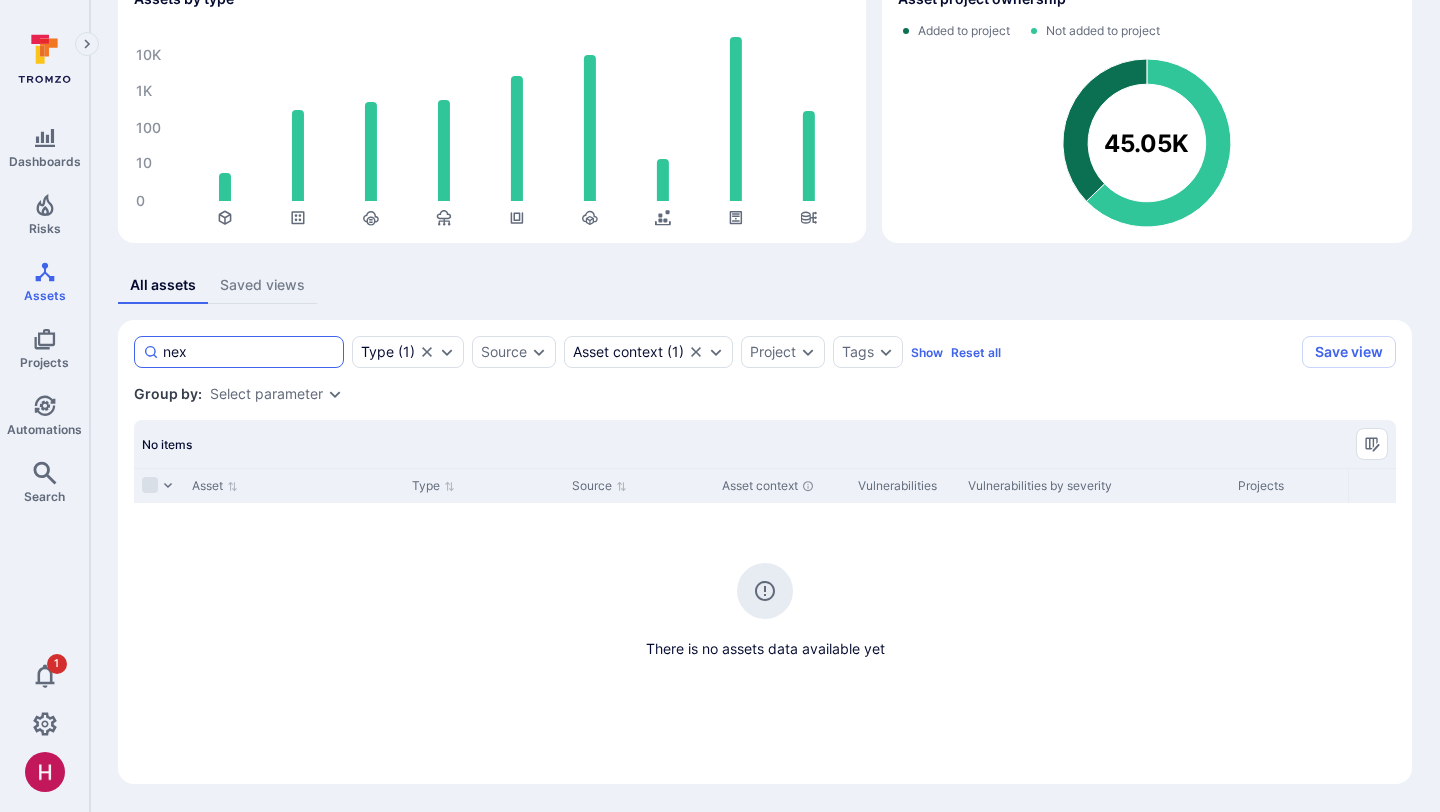 type on "next" 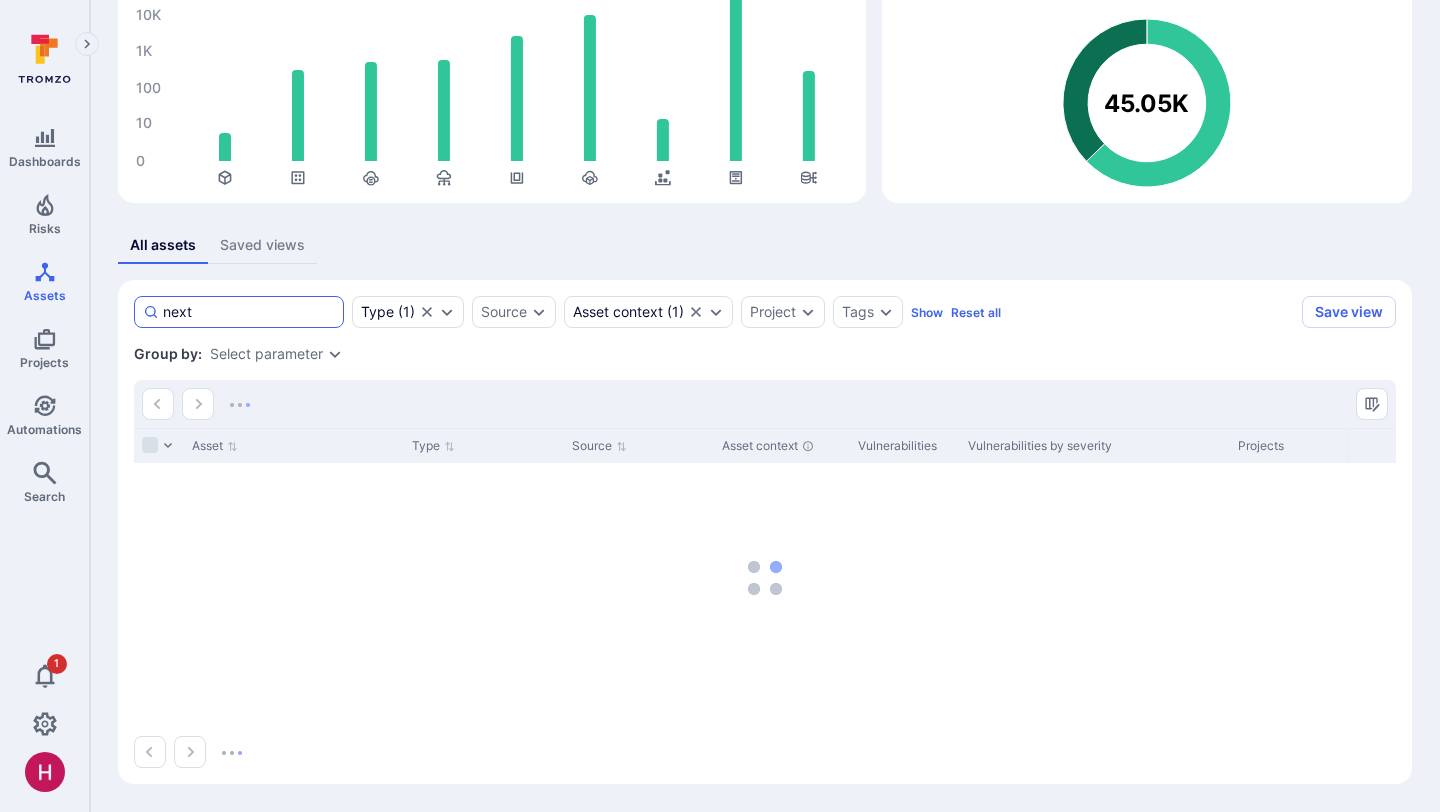 scroll, scrollTop: 117, scrollLeft: 0, axis: vertical 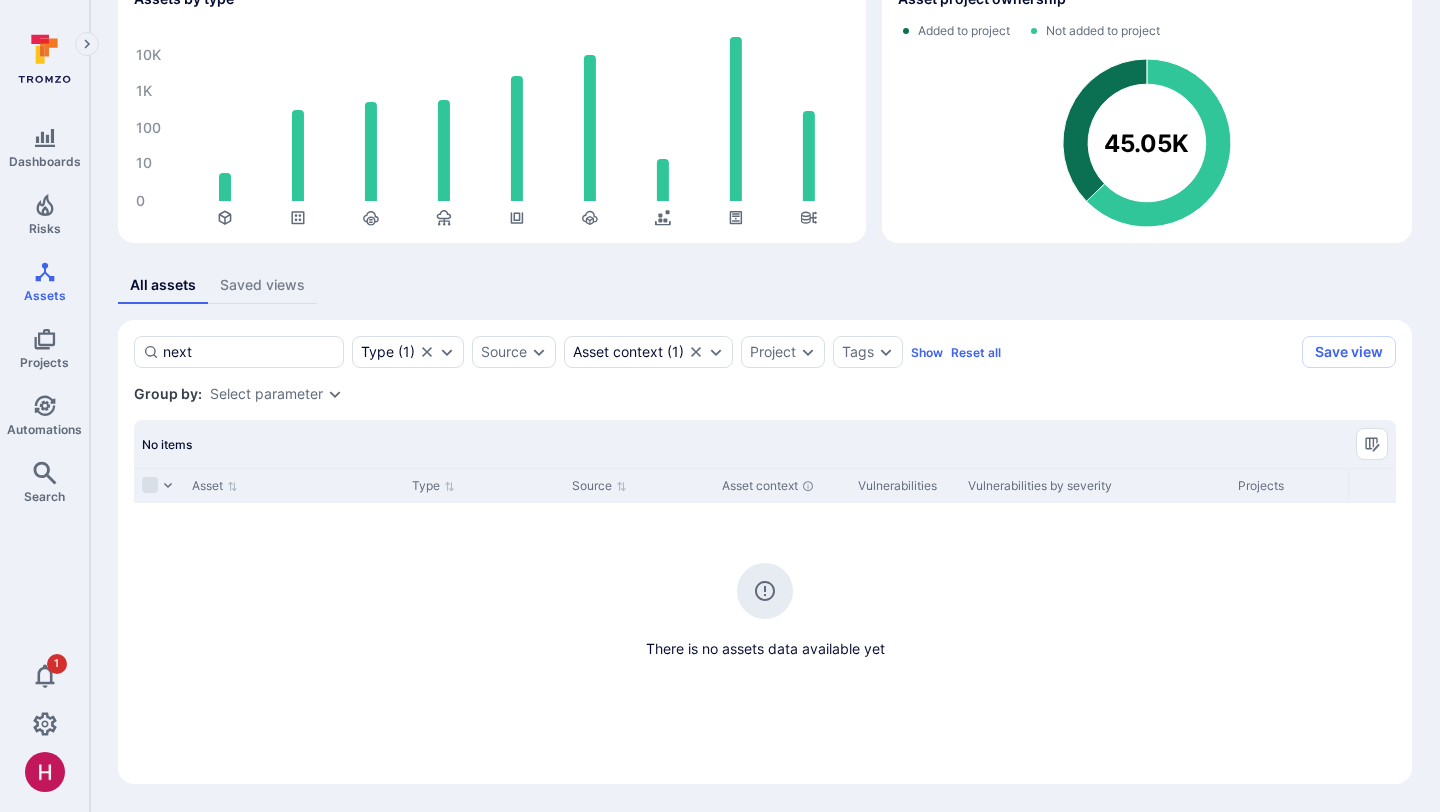 type 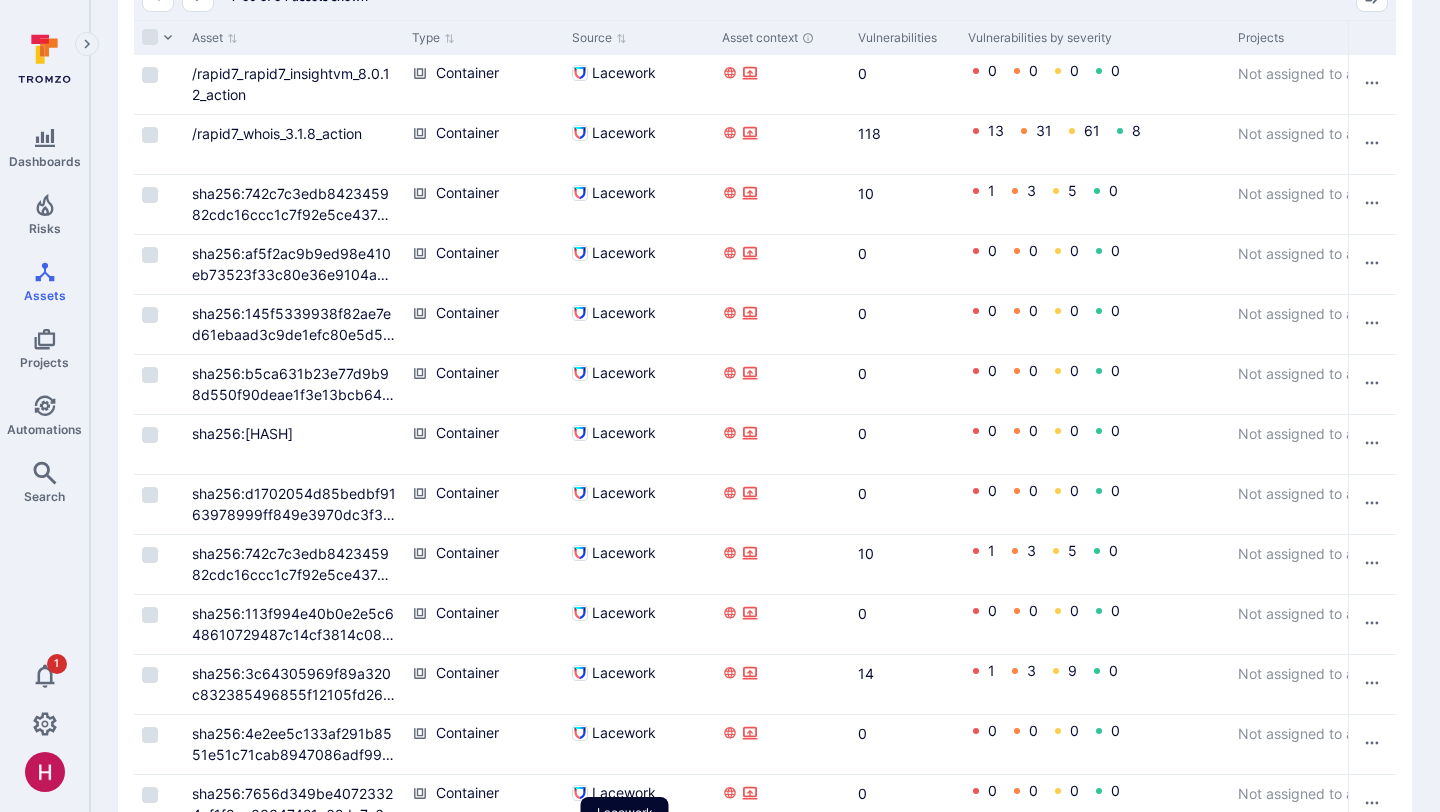 scroll, scrollTop: 410, scrollLeft: 0, axis: vertical 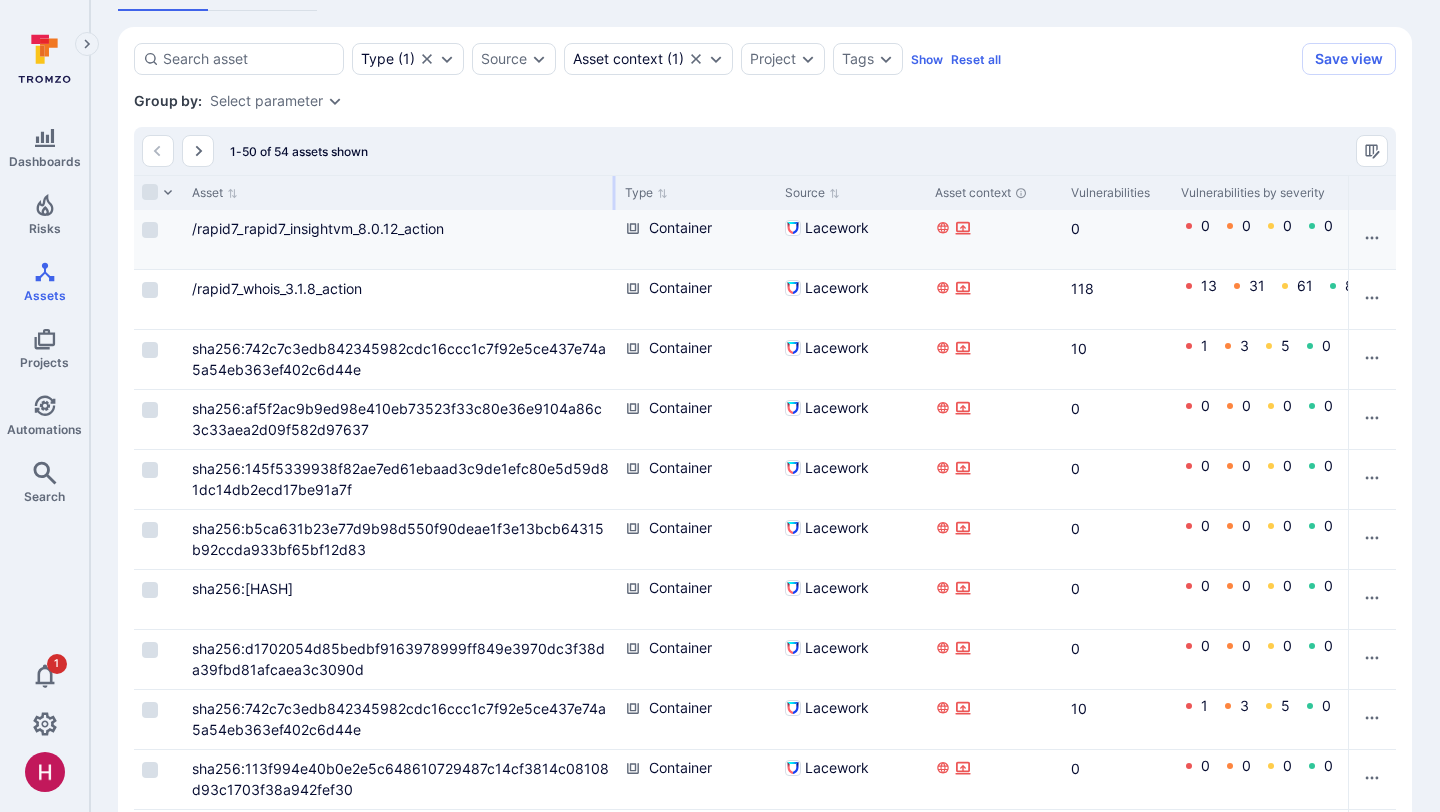 drag, startPoint x: 399, startPoint y: 192, endPoint x: 612, endPoint y: 222, distance: 215.1023 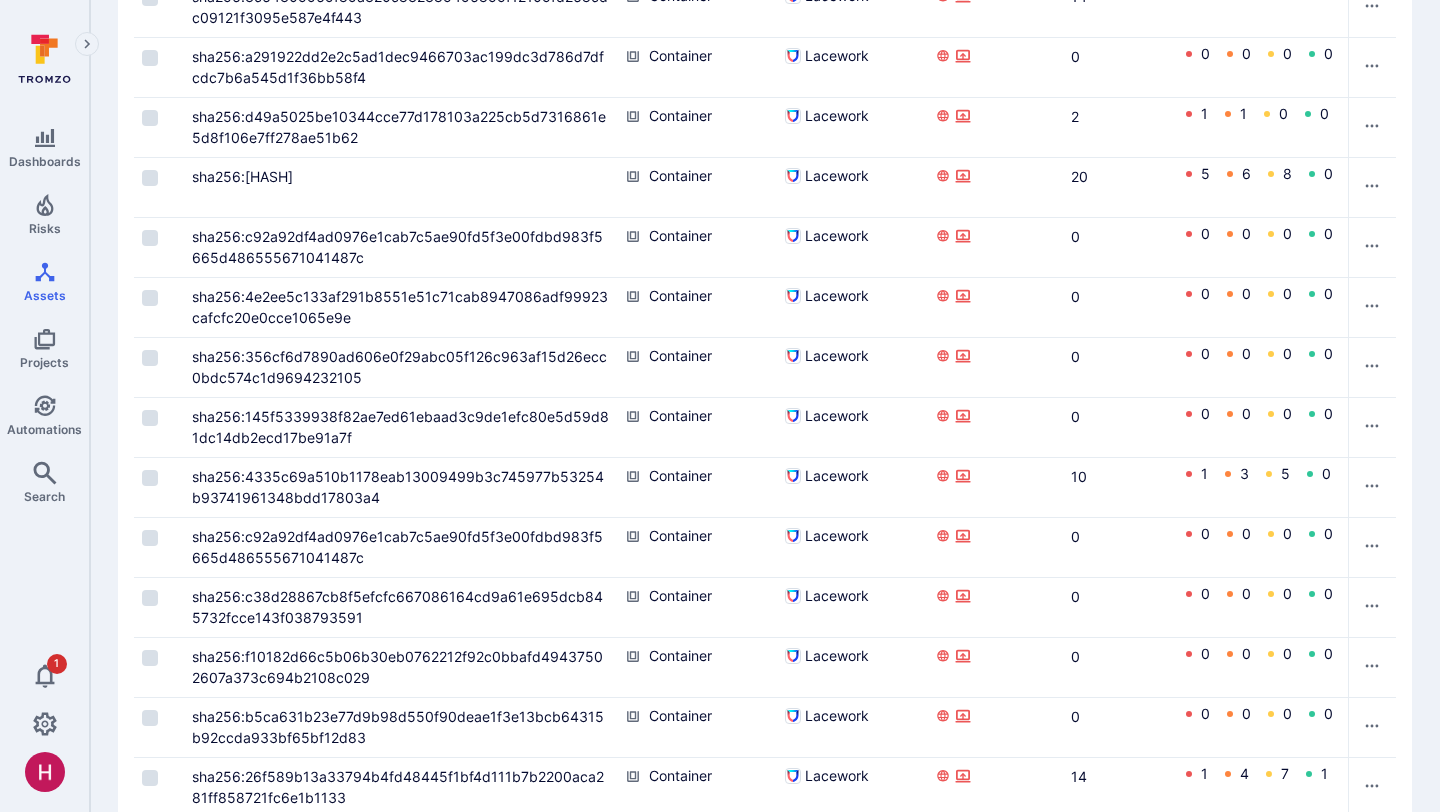 scroll, scrollTop: 2892, scrollLeft: 0, axis: vertical 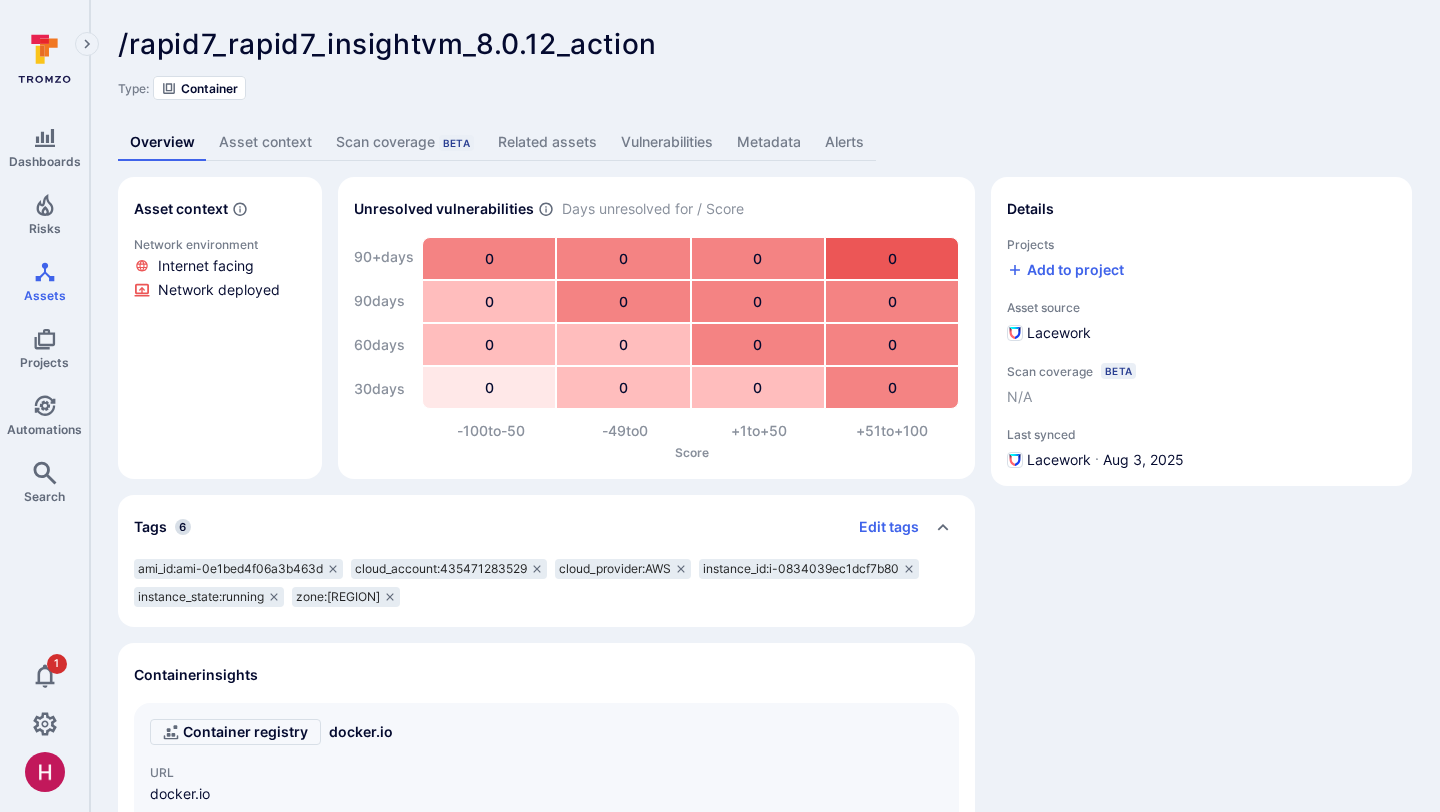 click on "Related assets" at bounding box center (547, 142) 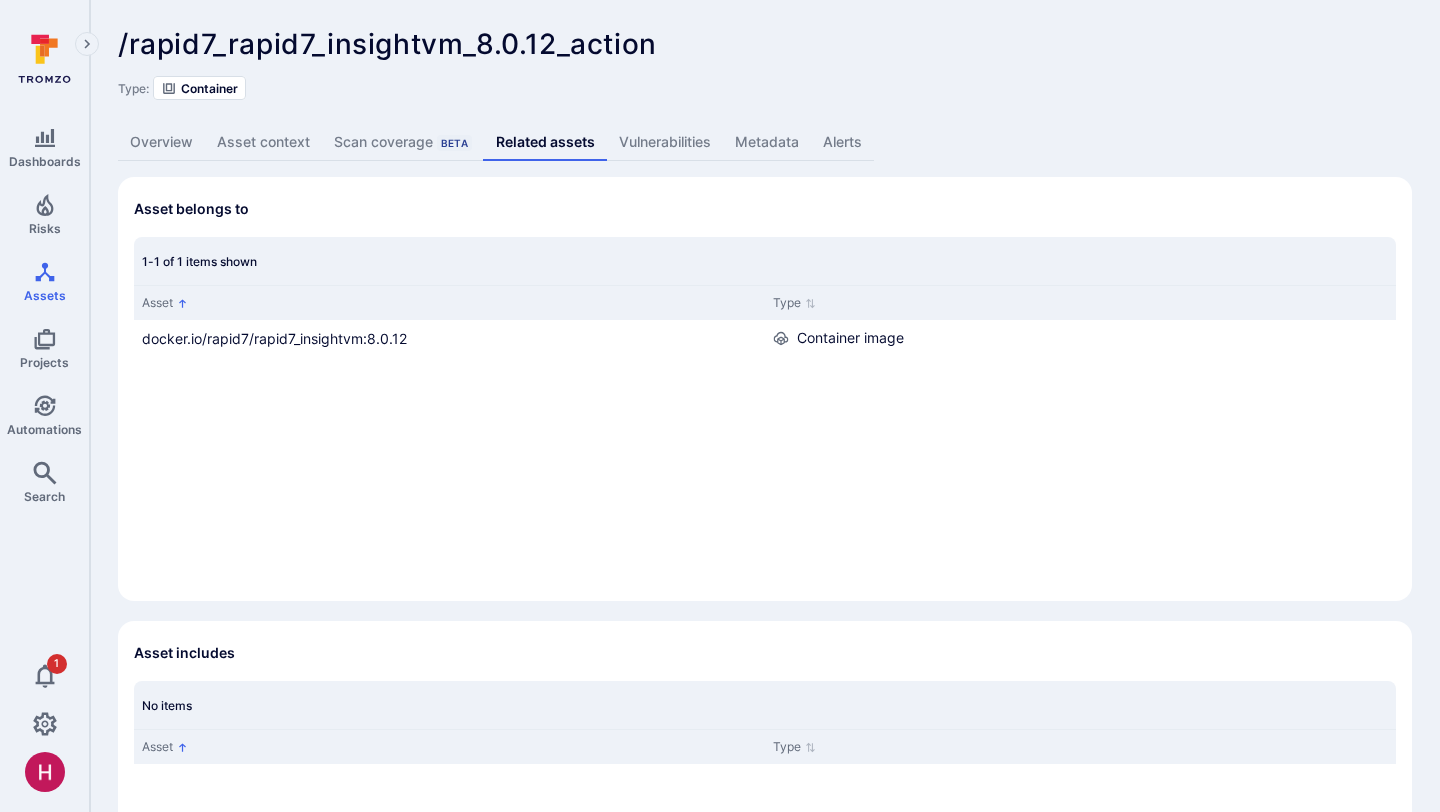 click on "Overview" at bounding box center [161, 142] 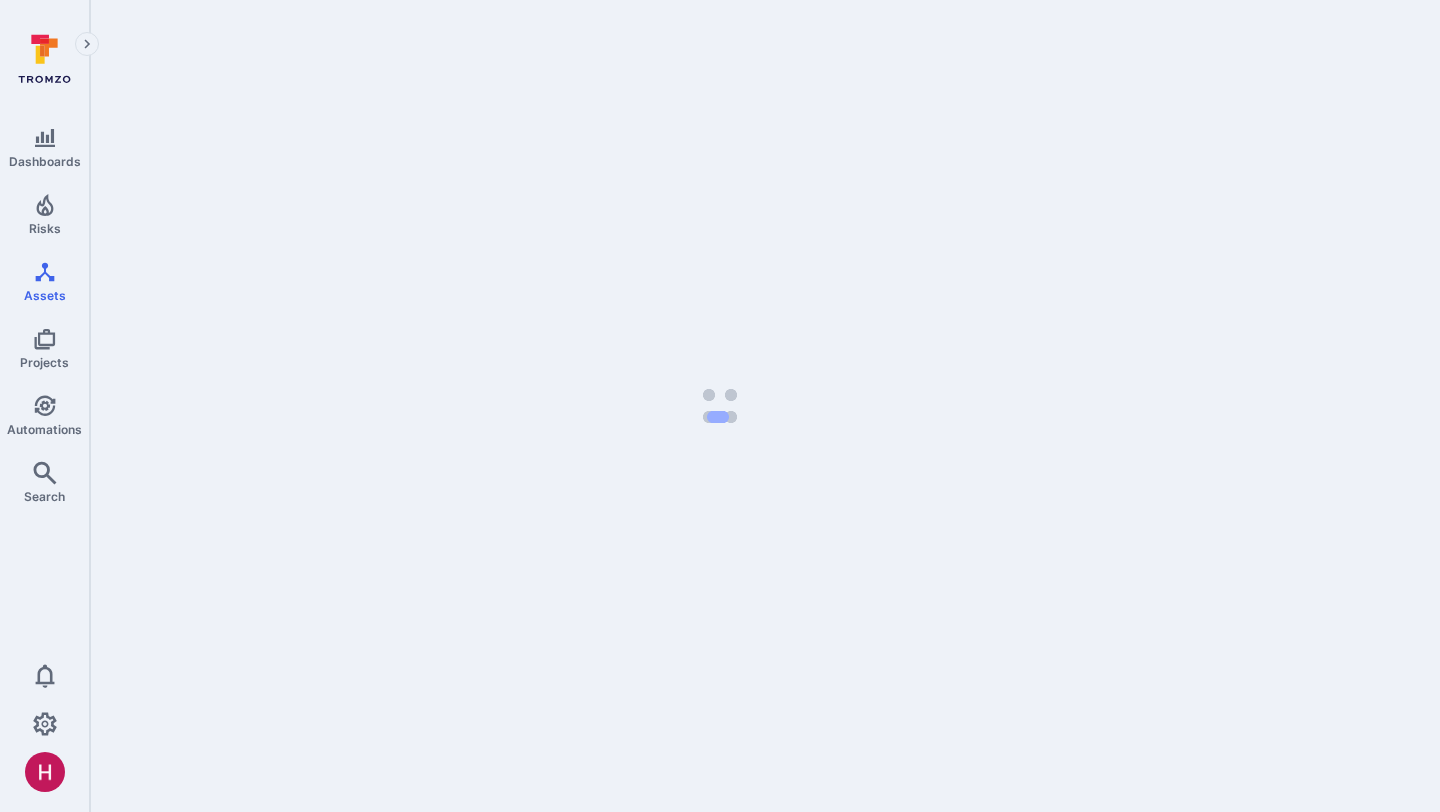 scroll, scrollTop: 0, scrollLeft: 0, axis: both 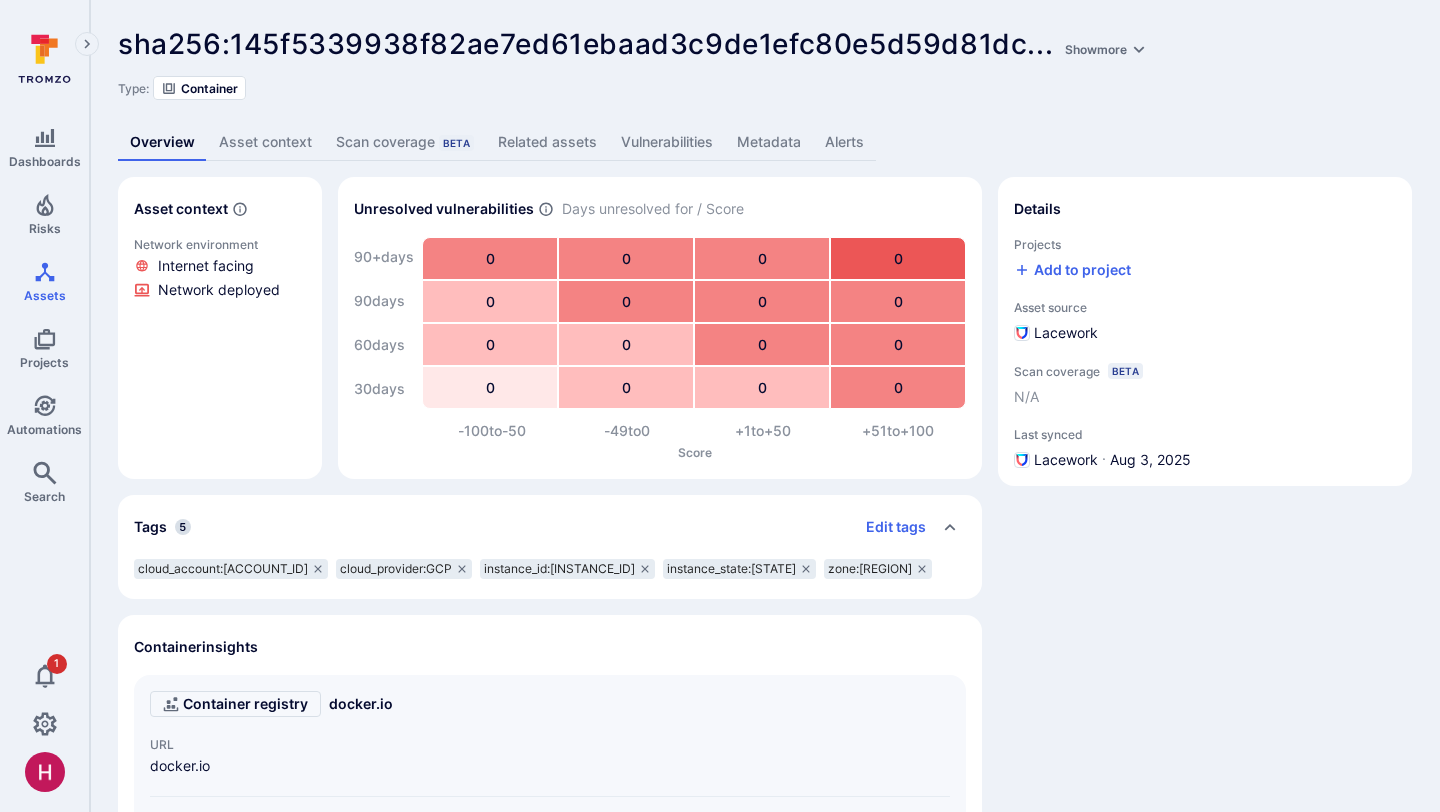 click on "Metadata" at bounding box center [769, 142] 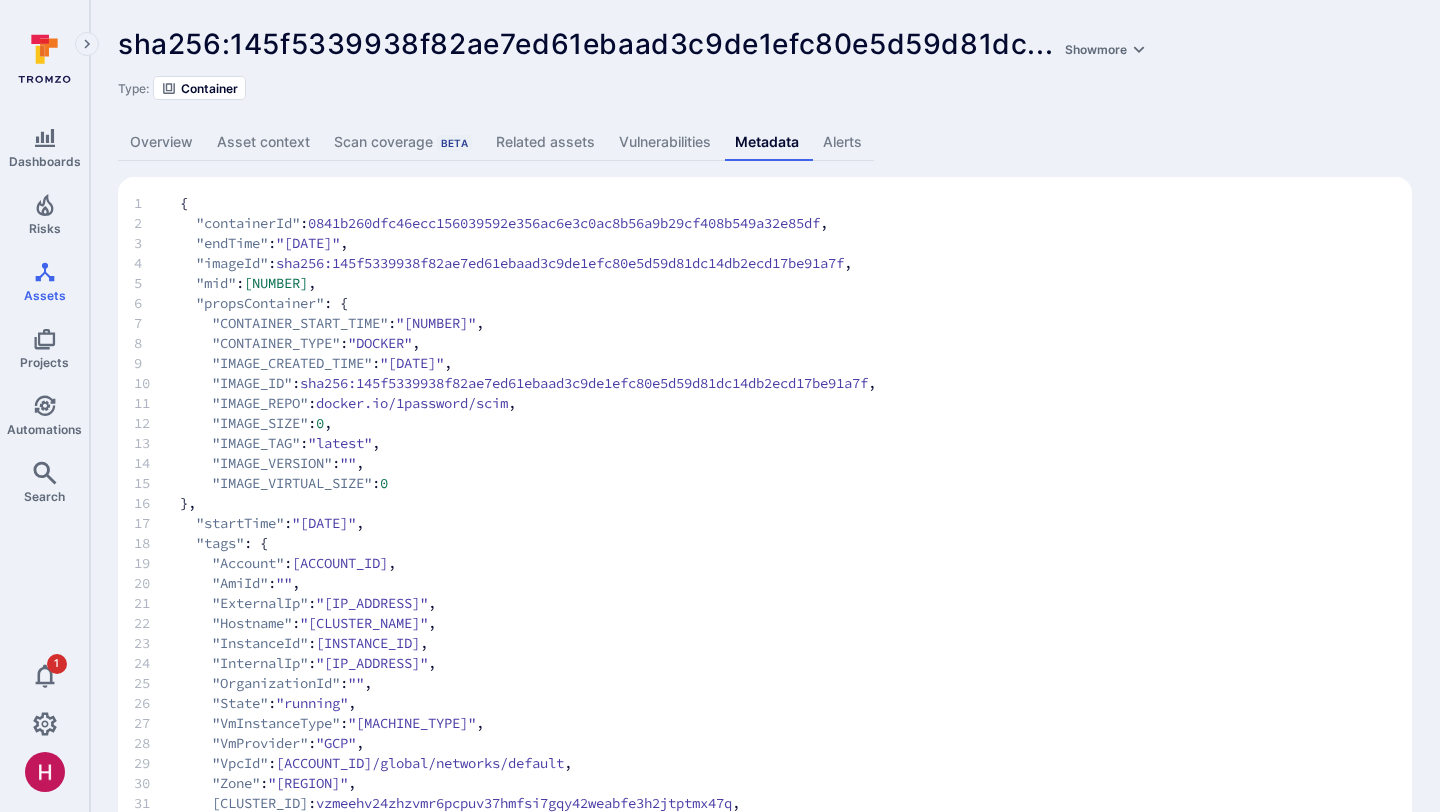 click on "Related assets" at bounding box center (545, 142) 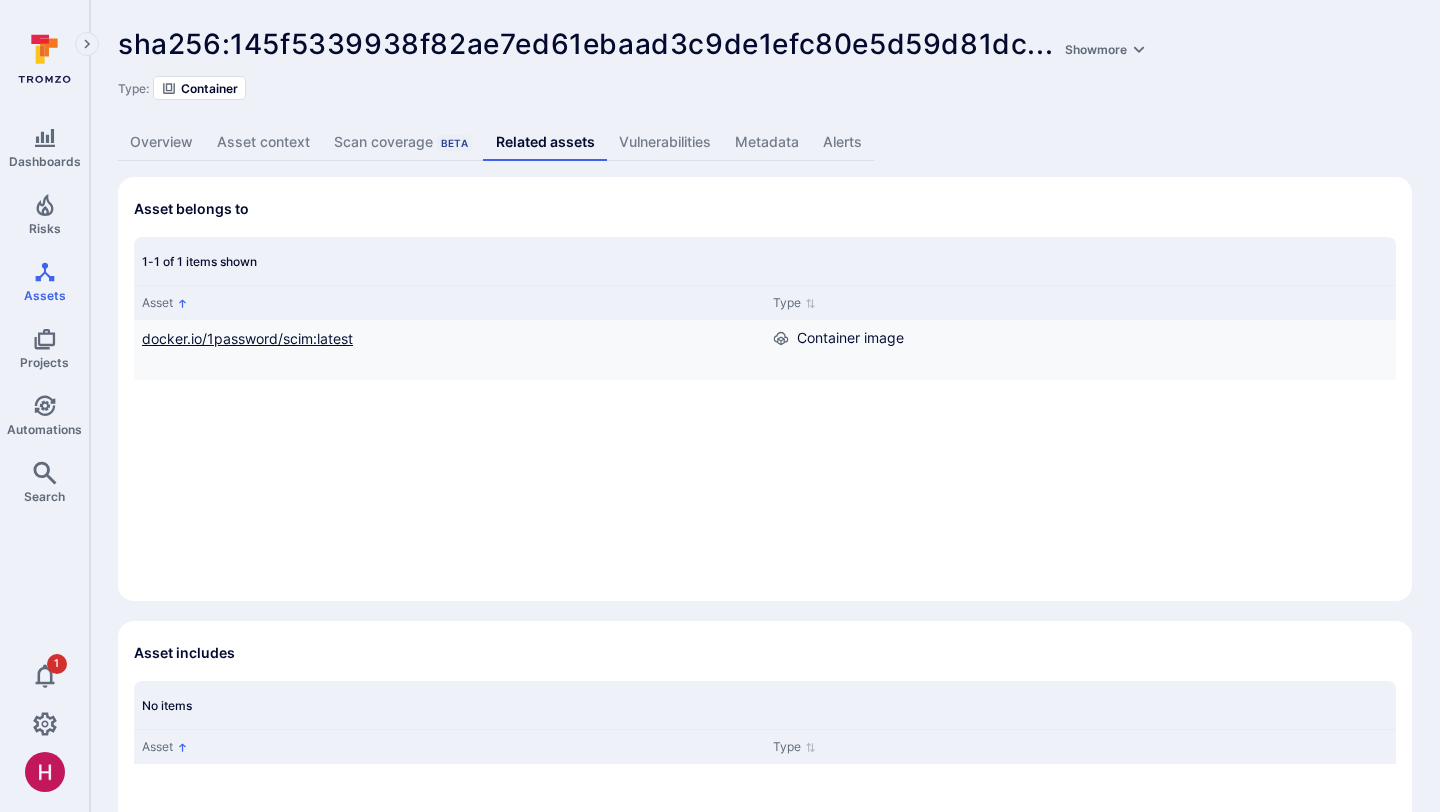 click on "docker.io/1password/scim:latest" at bounding box center (247, 338) 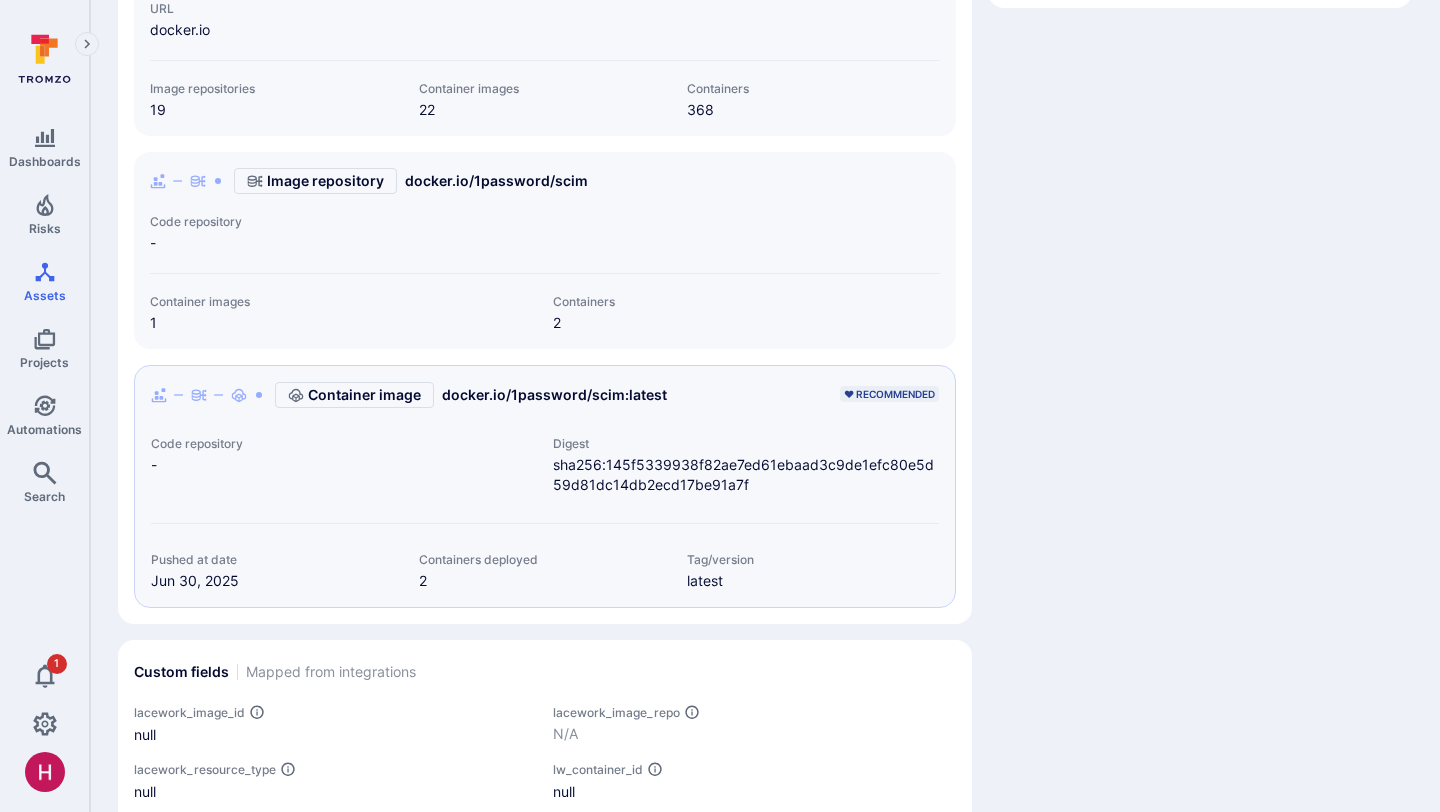 scroll, scrollTop: 736, scrollLeft: 0, axis: vertical 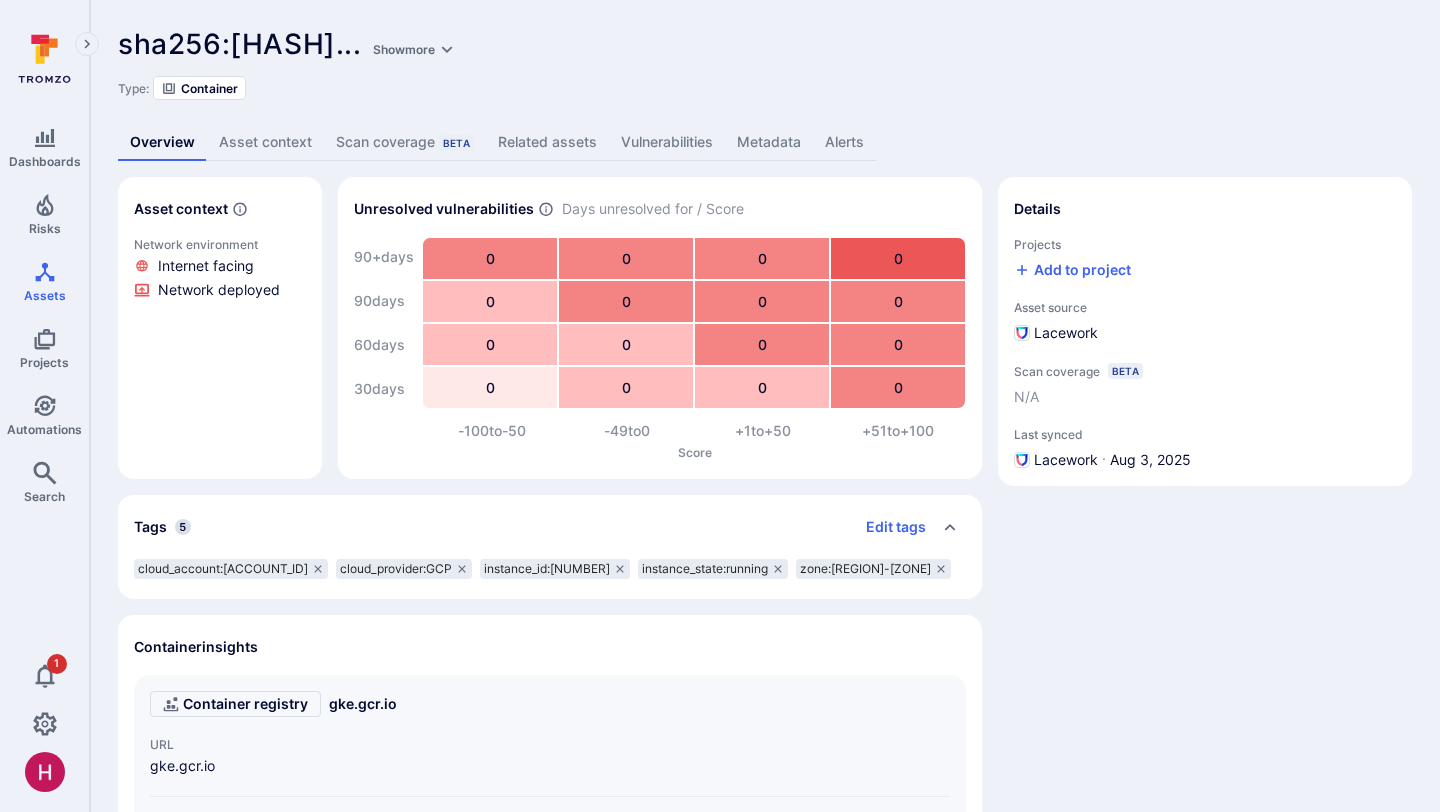 click on "Metadata" at bounding box center [769, 142] 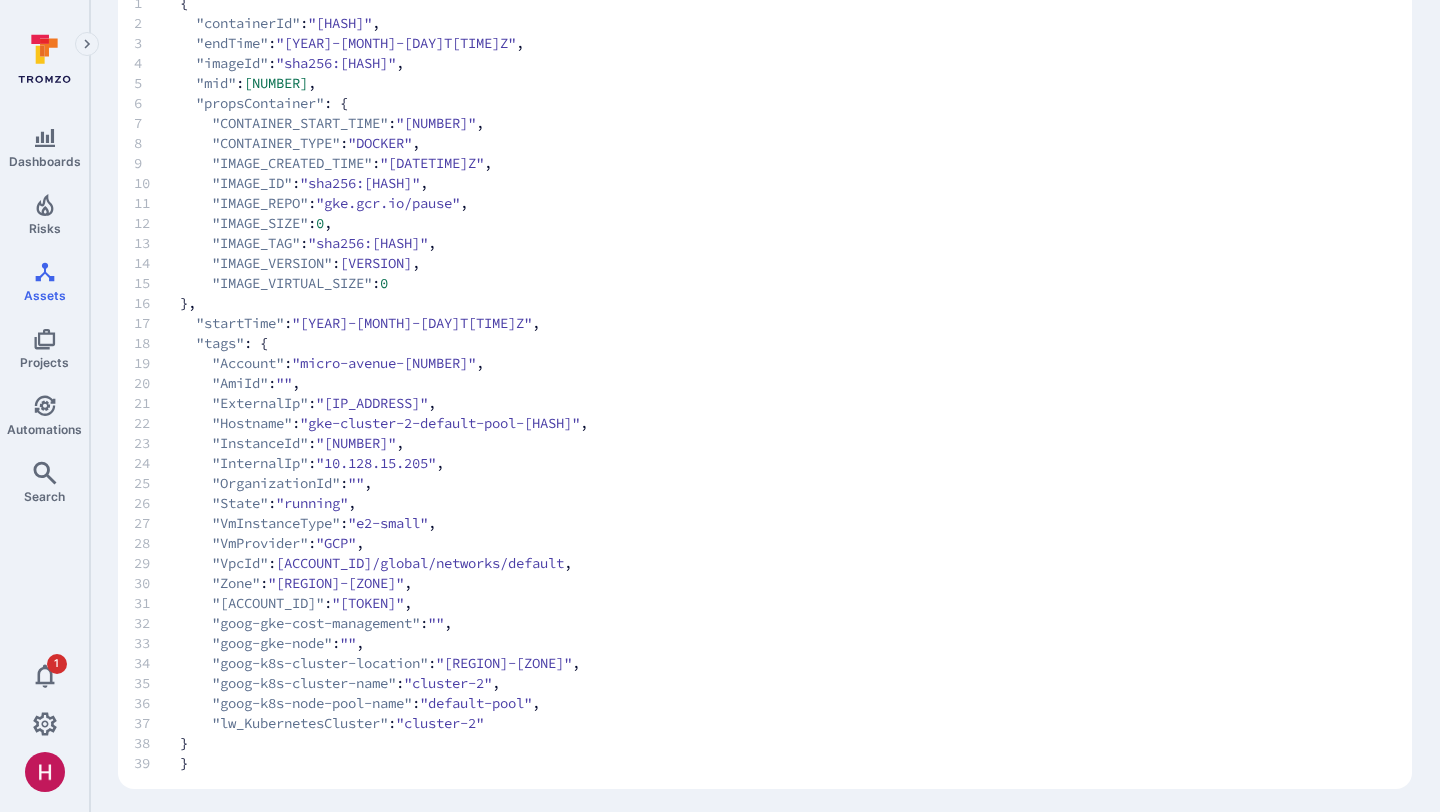 scroll, scrollTop: 205, scrollLeft: 0, axis: vertical 